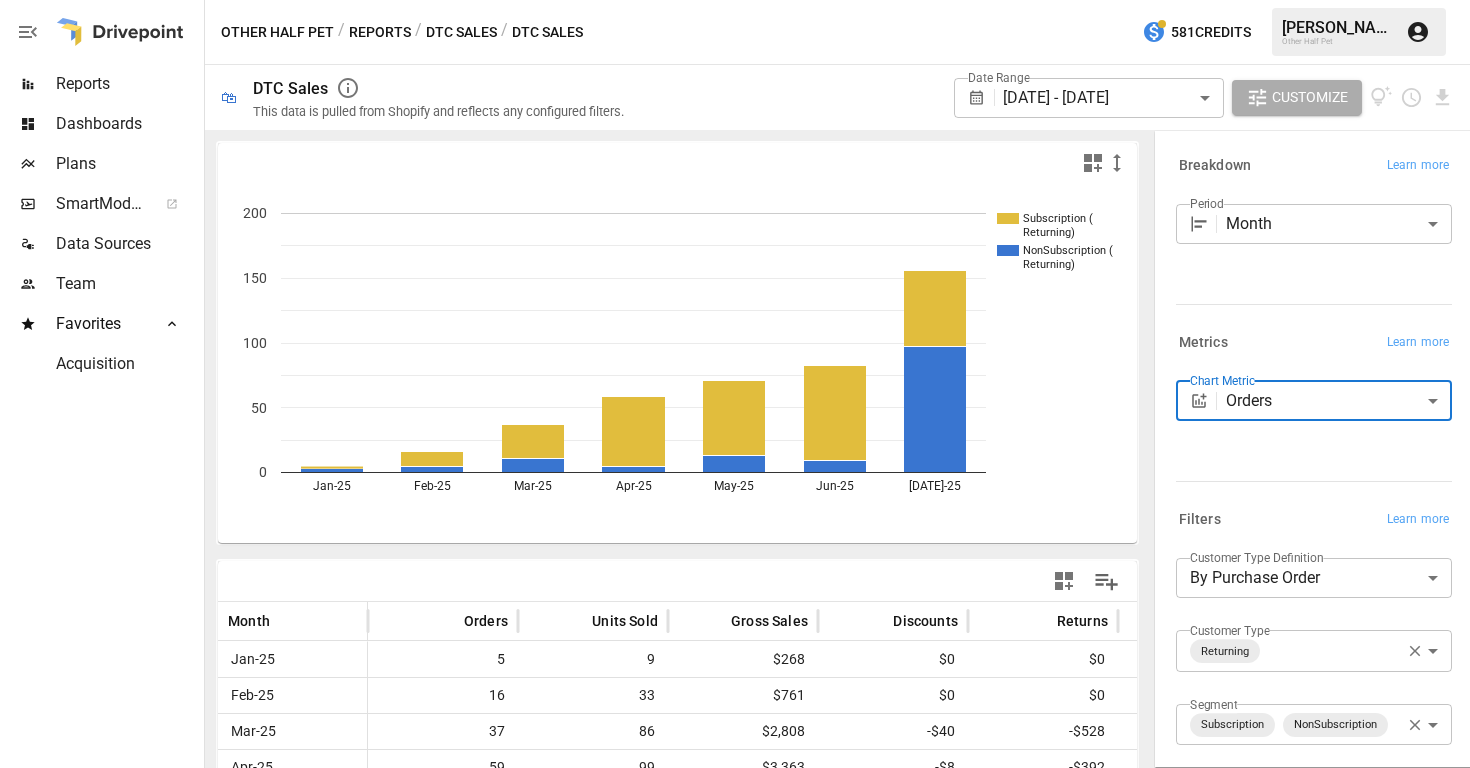 scroll, scrollTop: 0, scrollLeft: 0, axis: both 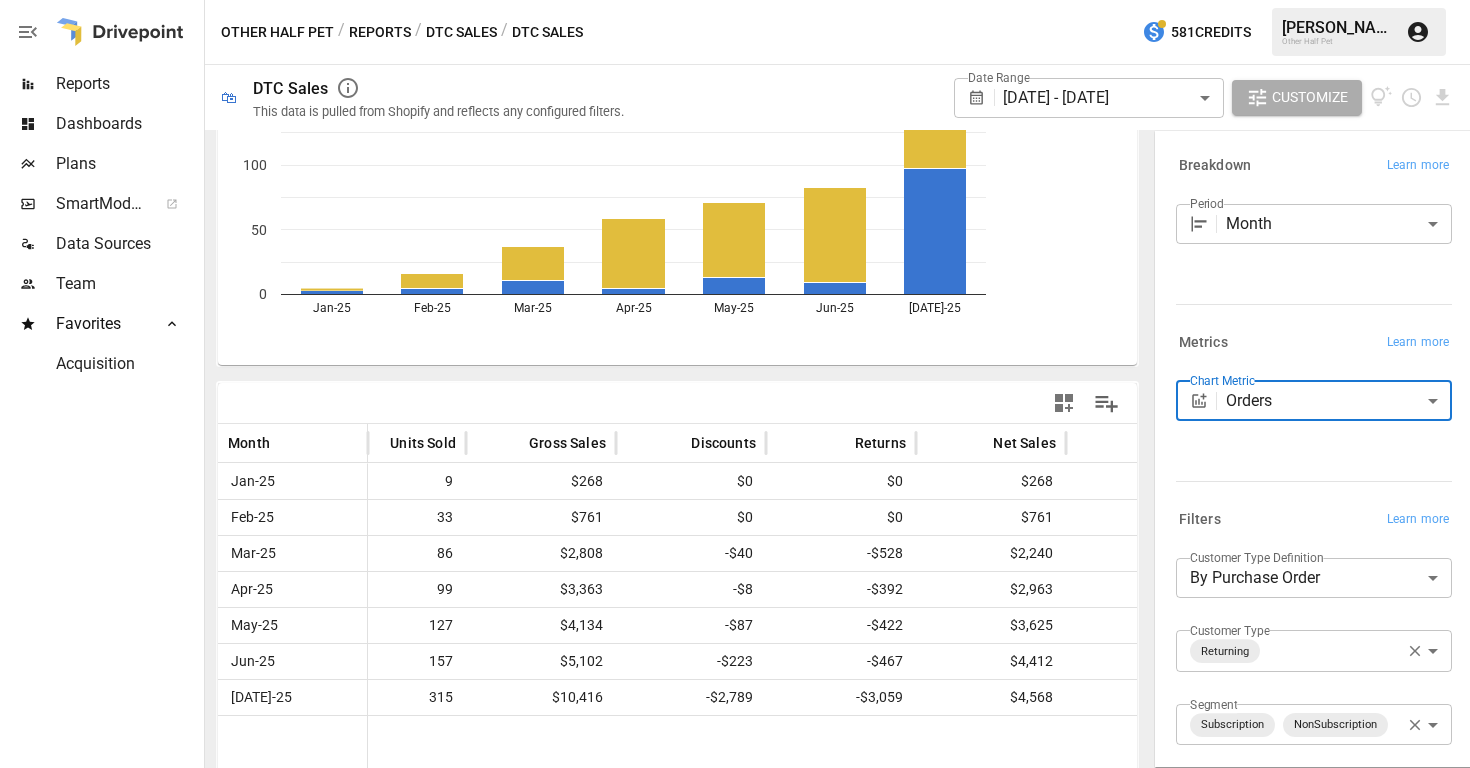 click on "Breakdown Learn more Period Month ***** ​" at bounding box center [1310, 232] 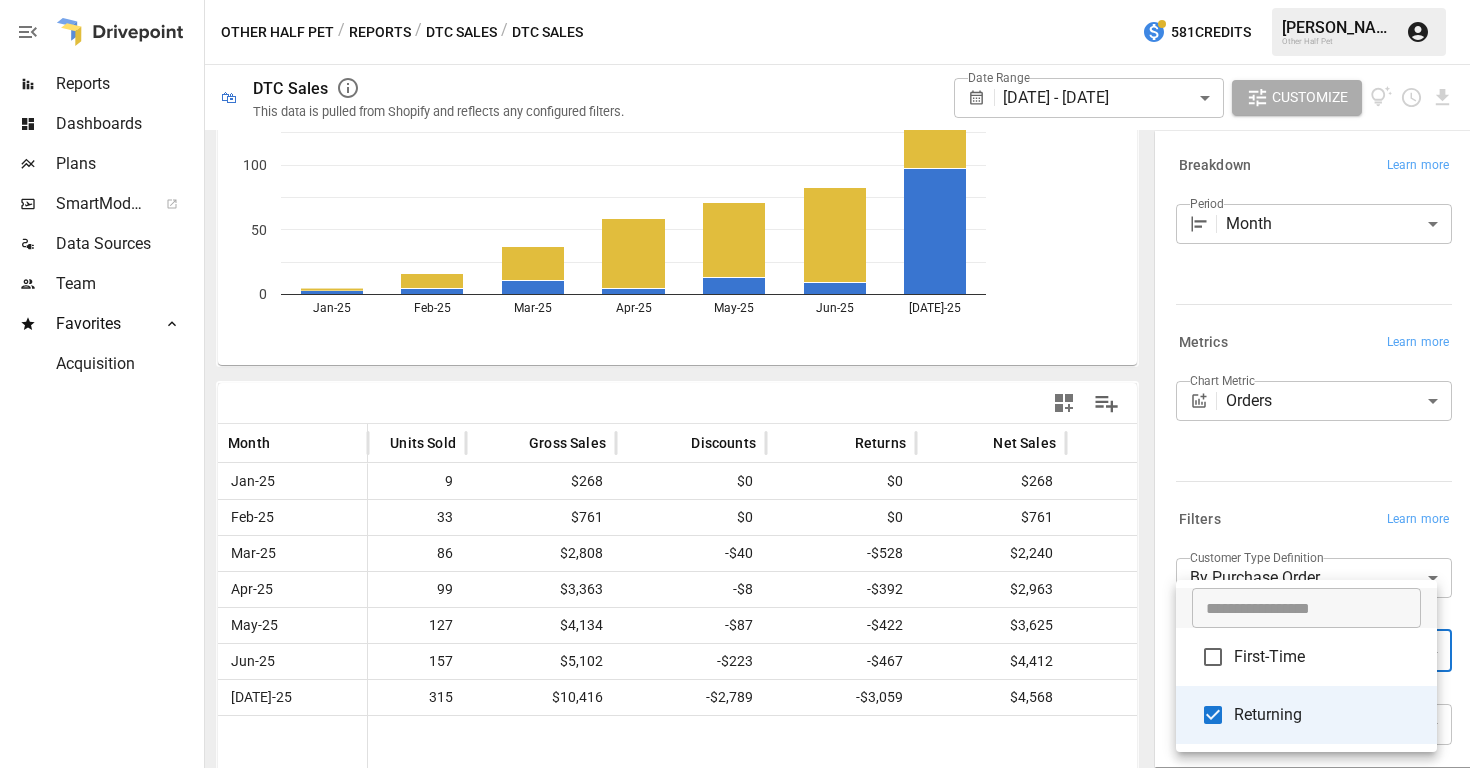 click on "**********" at bounding box center [735, 0] 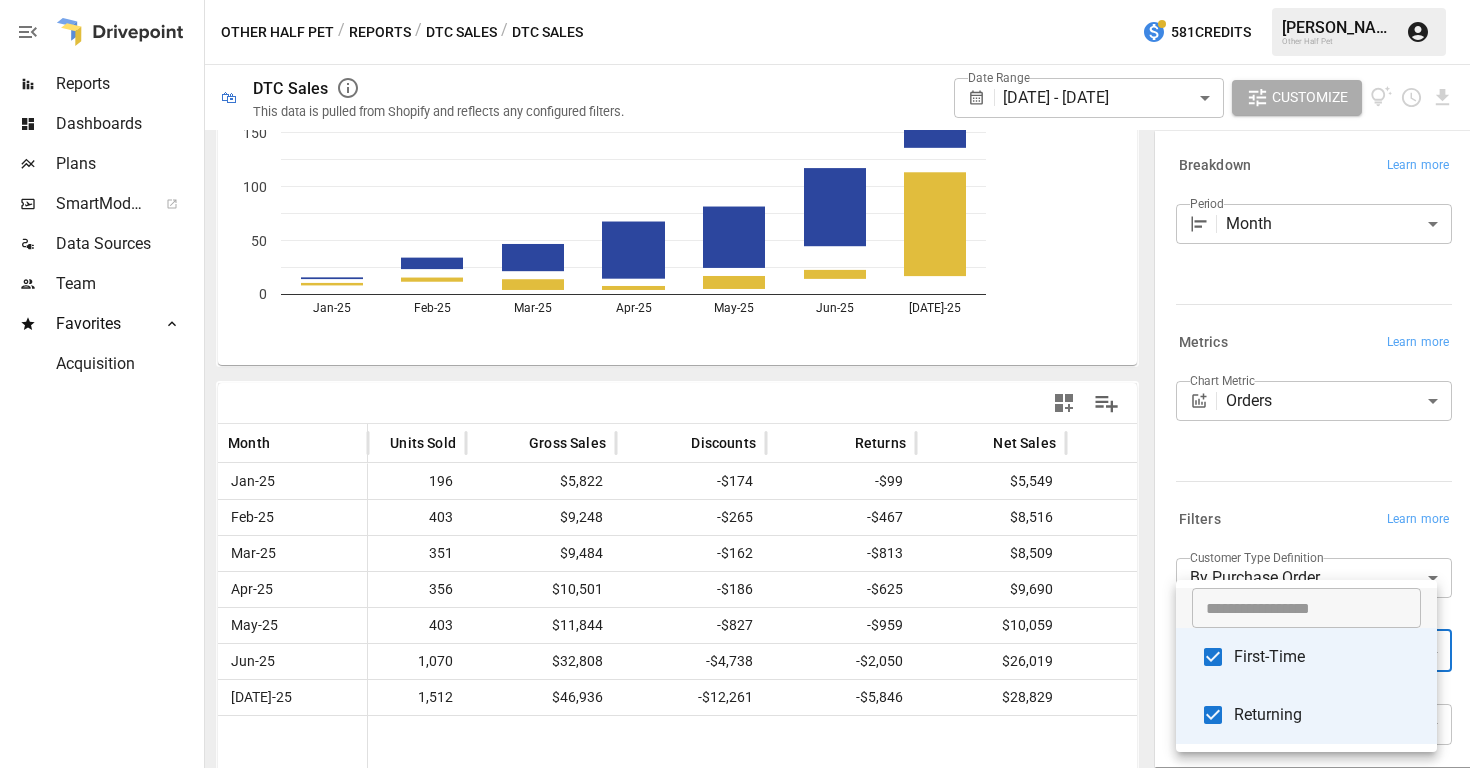 click at bounding box center [735, 384] 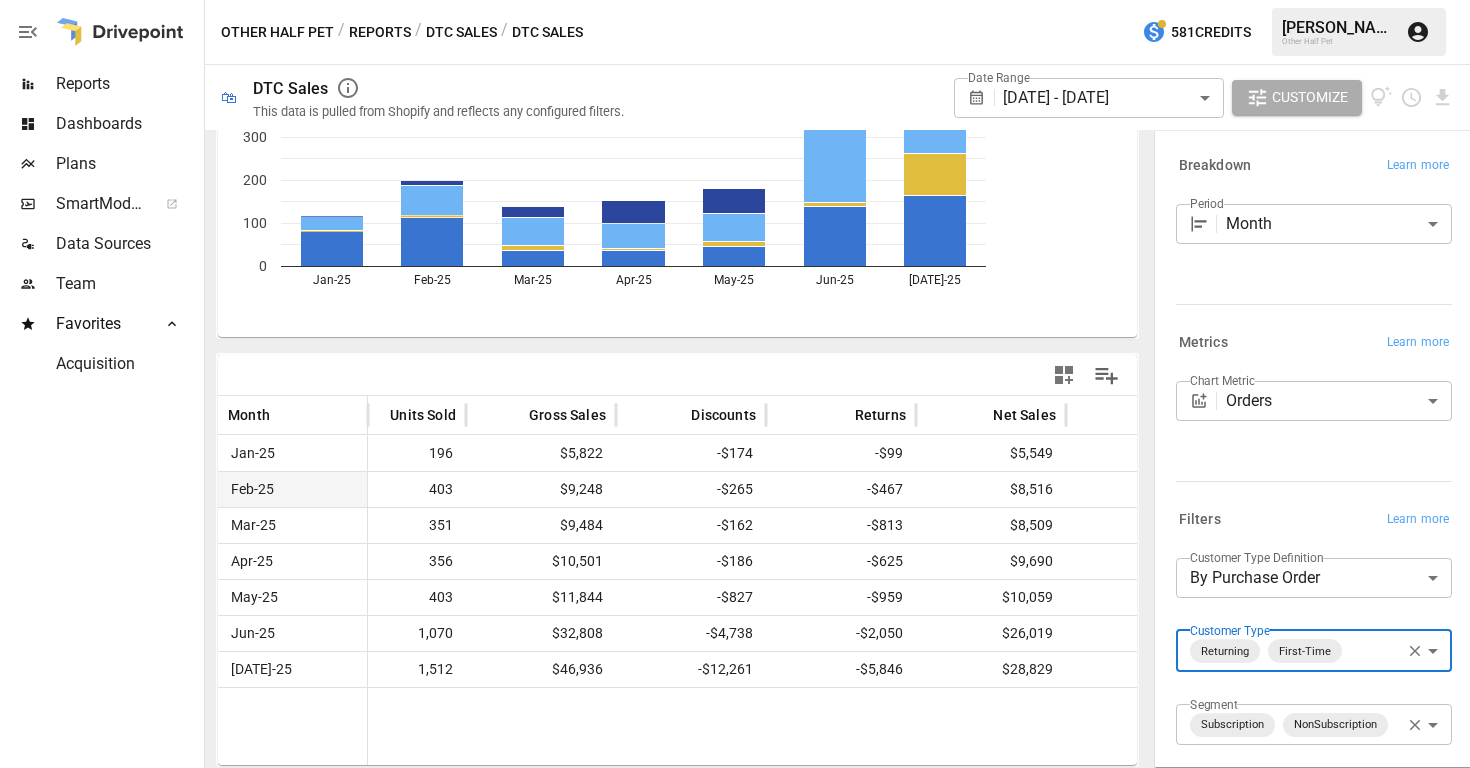scroll, scrollTop: 181, scrollLeft: 0, axis: vertical 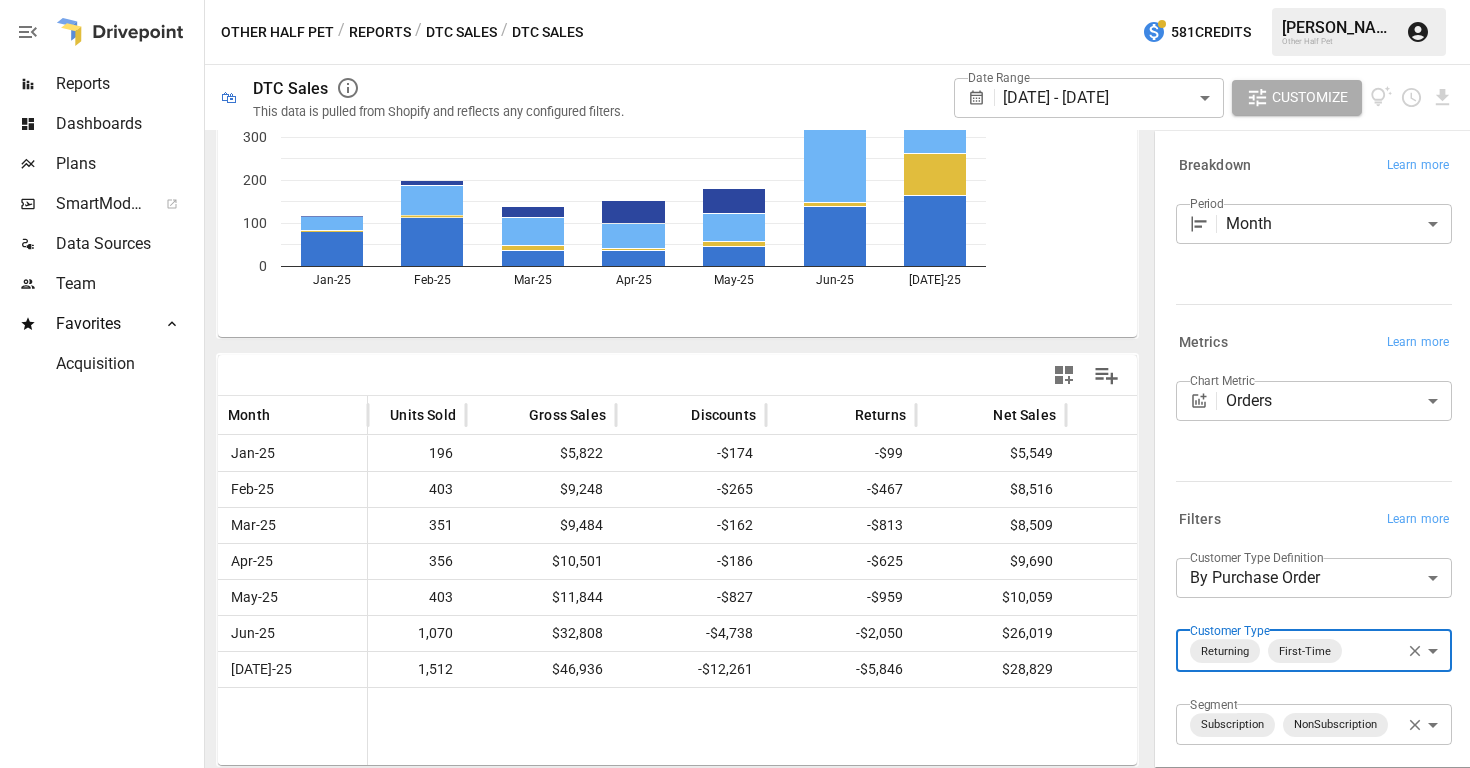 click on "Reports Dashboards Plans SmartModel ™ Data Sources Team Favorites Acquisition Other Half Pet / Reports / DTC Sales / DTC Sales 581  Credits [PERSON_NAME] Other Half Pet 🛍 DTC Sales This data is pulled from Shopify and reflects any configured filters. Date Range [DATE] - [DATE] ****** ​ Customize Subscription ( Returning) Subscription ( First-Time) NonSubscription ( Returning) NonSubscription ( First-Time) Jan-25 Feb-25 Mar-25 Apr-25 May-25 Jun-25 [DATE]-25 0 100 200 300 400 500 600 NonSubscription (First- Month Orders Units Sold Gross Sales Discounts Returns Net Sales Shipping Taxes Jan-25 117 196 $5,822 -$174 -$99 $5,549 $375 $7 Feb-25 199 403 $9,248 -$265 -$467 $8,516 $536 $11 Mar-25 139 351 $9,484 -$162 -$813 $8,509 $331 $22 Apr-25 153 356 $10,501 -$186 -$625 $9,690 $291 $24 May-25 180 403 $11,844 -$827 -$959 $10,059 $254 $62 Jun-25 430 1,070 $32,808 -$4,738 -$2,050 $26,019 $112 $117 [DATE]-25 536 1,512 $46,936 -$12,261 -$5,846 $28,829 $196 $423 Breakdown Learn more Period Month ***** ​ Metrics Learn more" at bounding box center [735, 0] 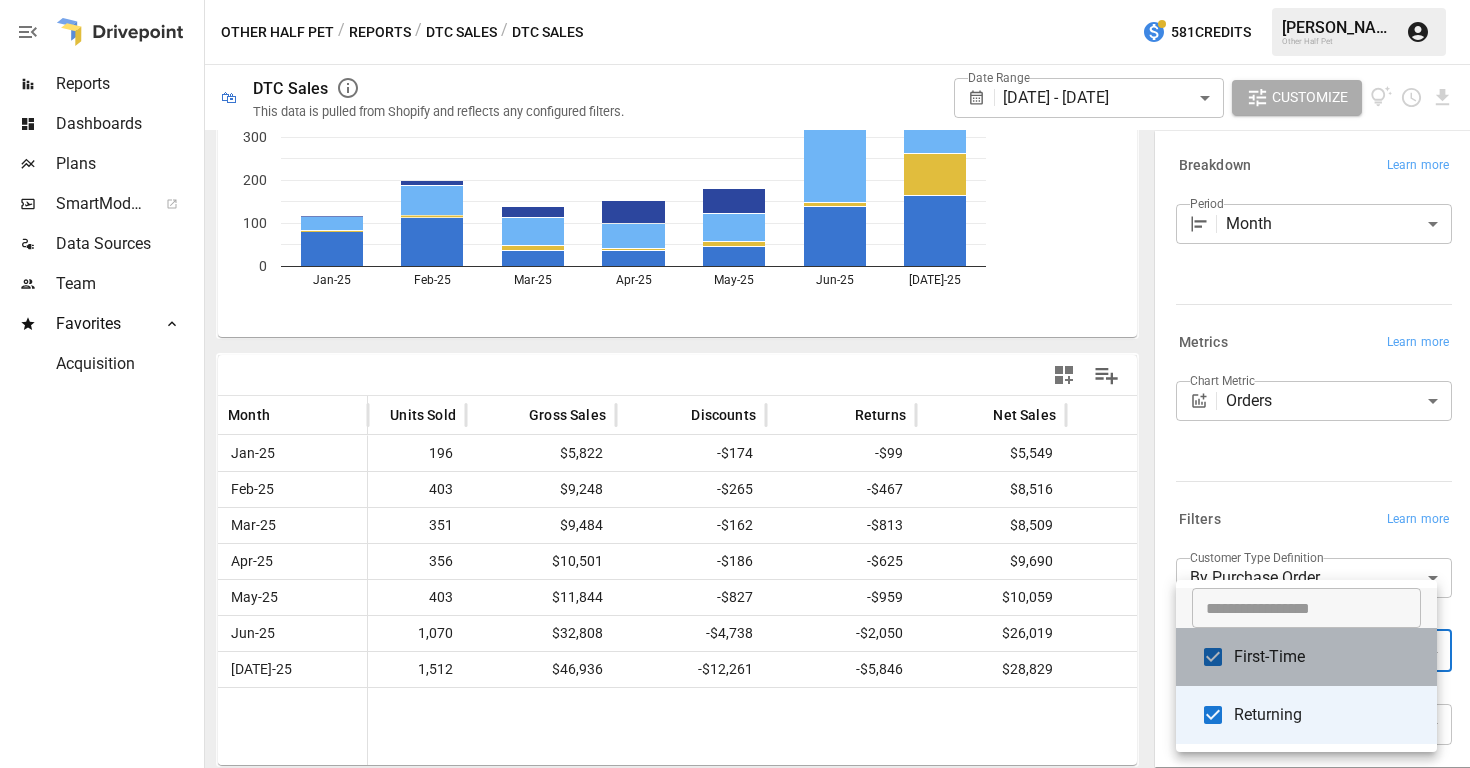 click on "First-Time" at bounding box center (1327, 657) 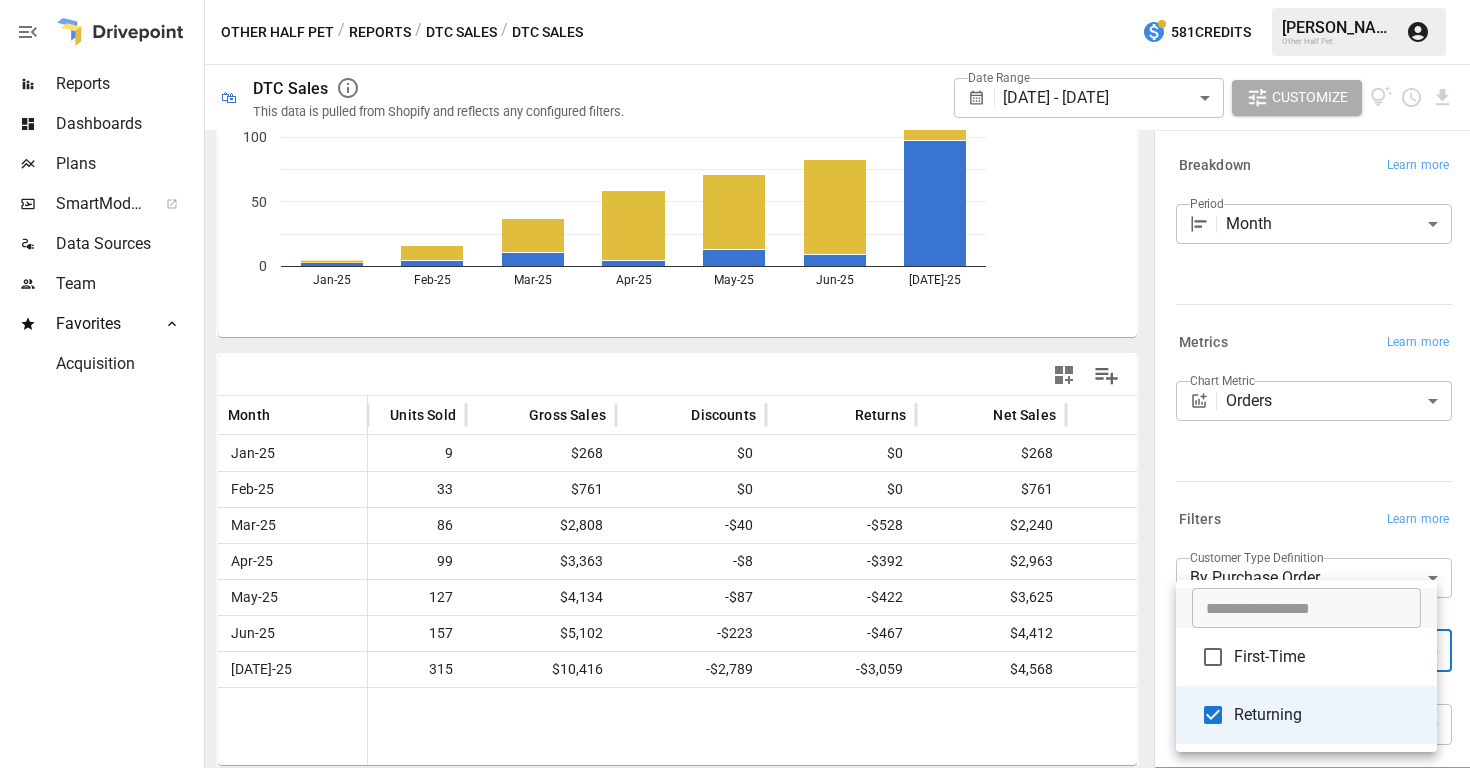 click at bounding box center [735, 384] 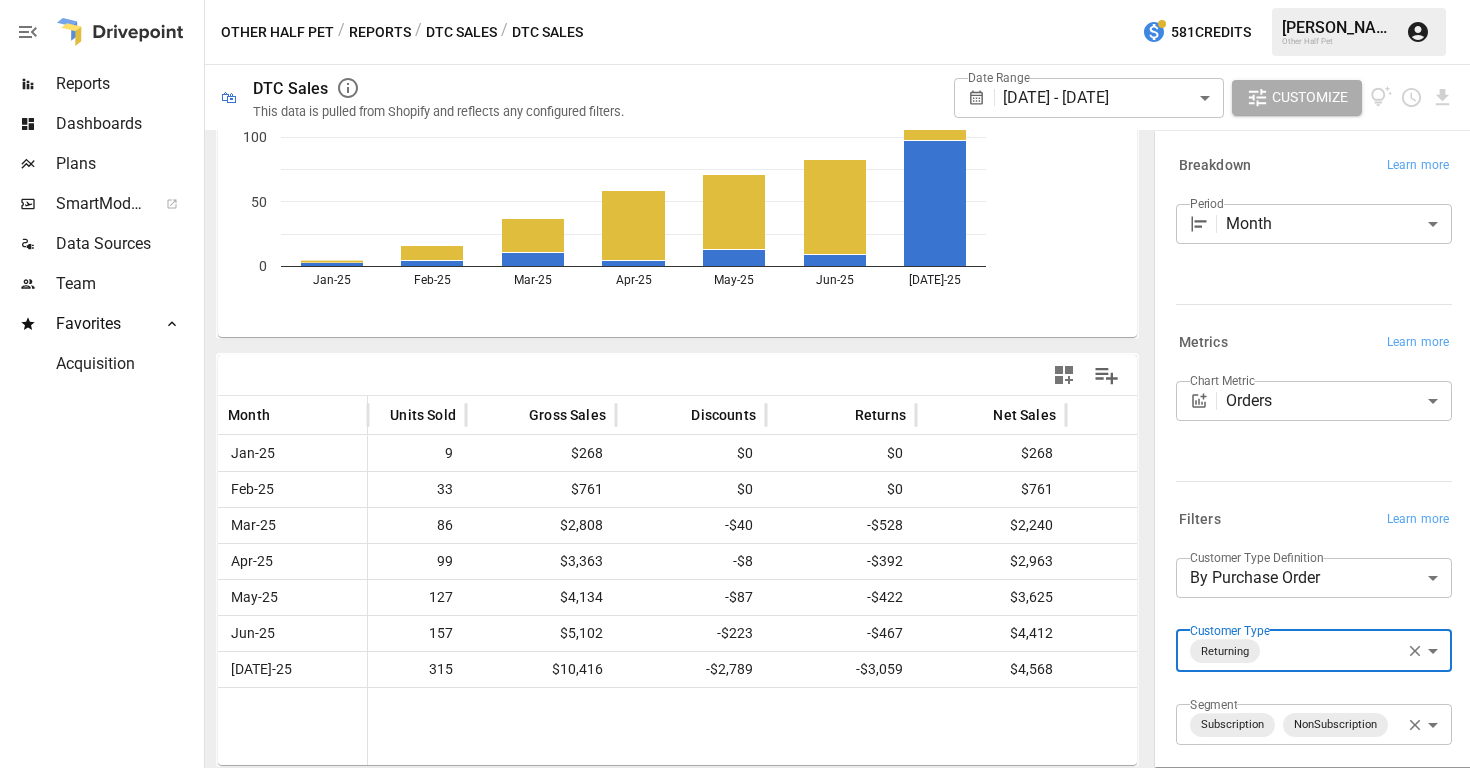 click at bounding box center (841, 726) 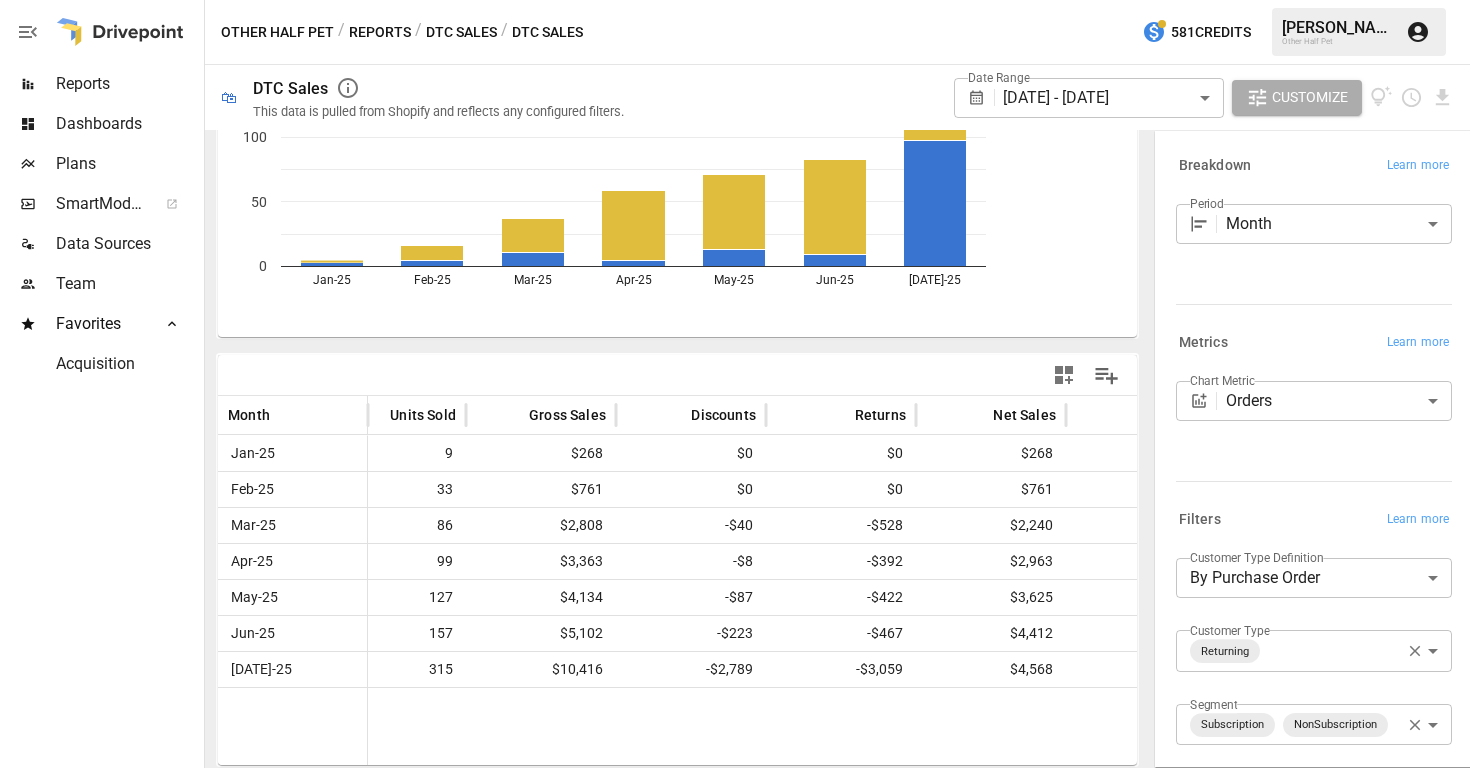 click on "Reports" at bounding box center [380, 32] 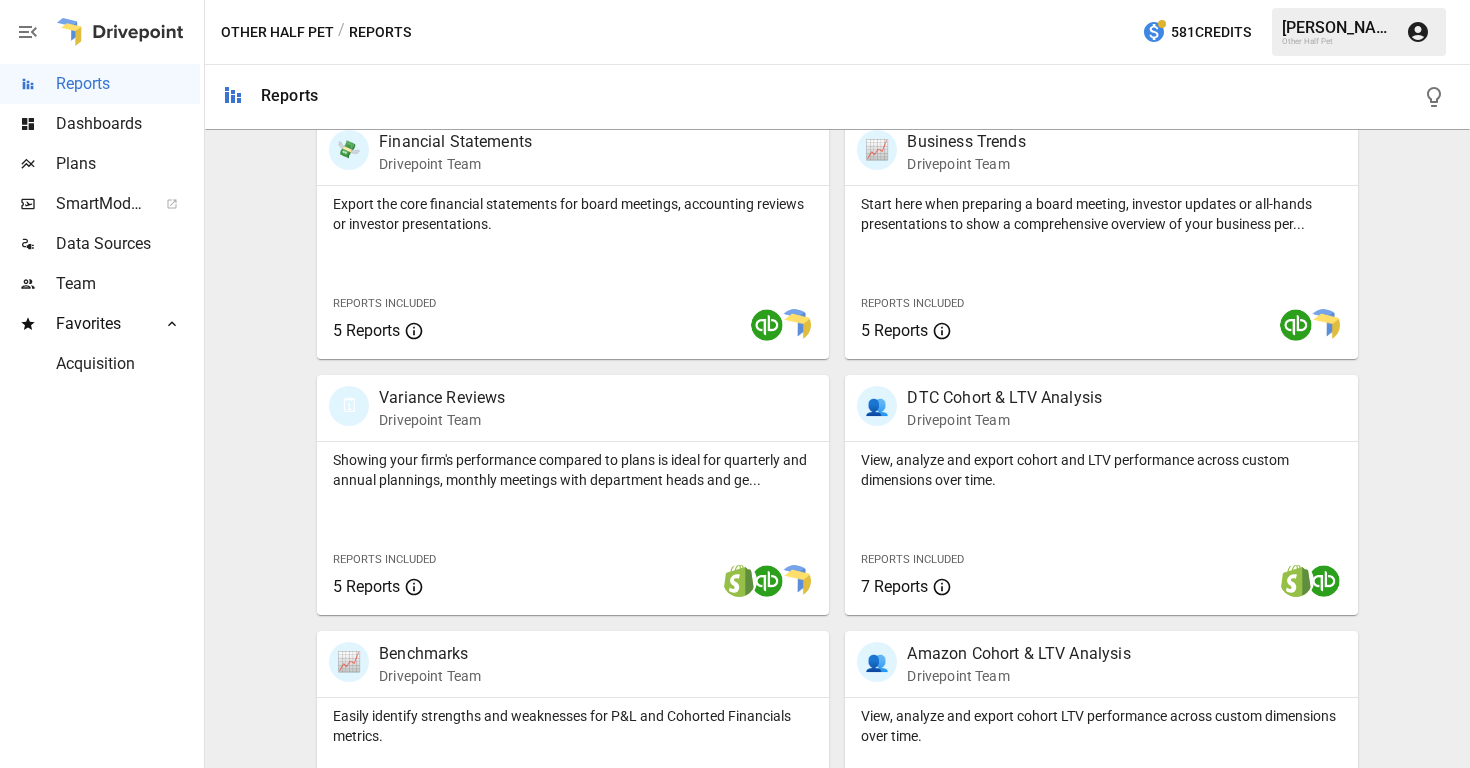 scroll, scrollTop: 1038, scrollLeft: 0, axis: vertical 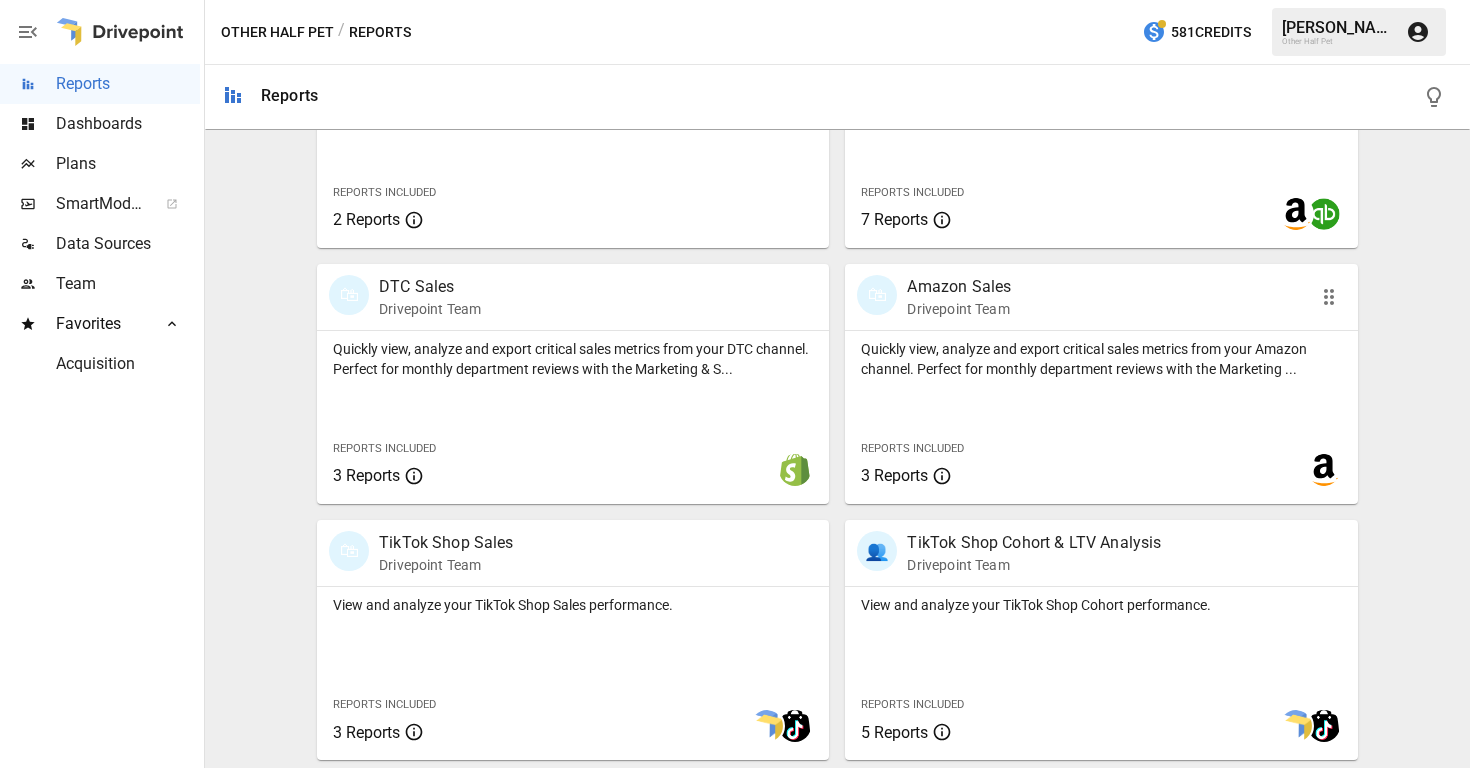 click on "Quickly view, analyze and export critical sales metrics from your Amazon channel. Perfect for monthly department reviews with the Marketing ... Reports Included 3 Reports" at bounding box center (1101, 417) 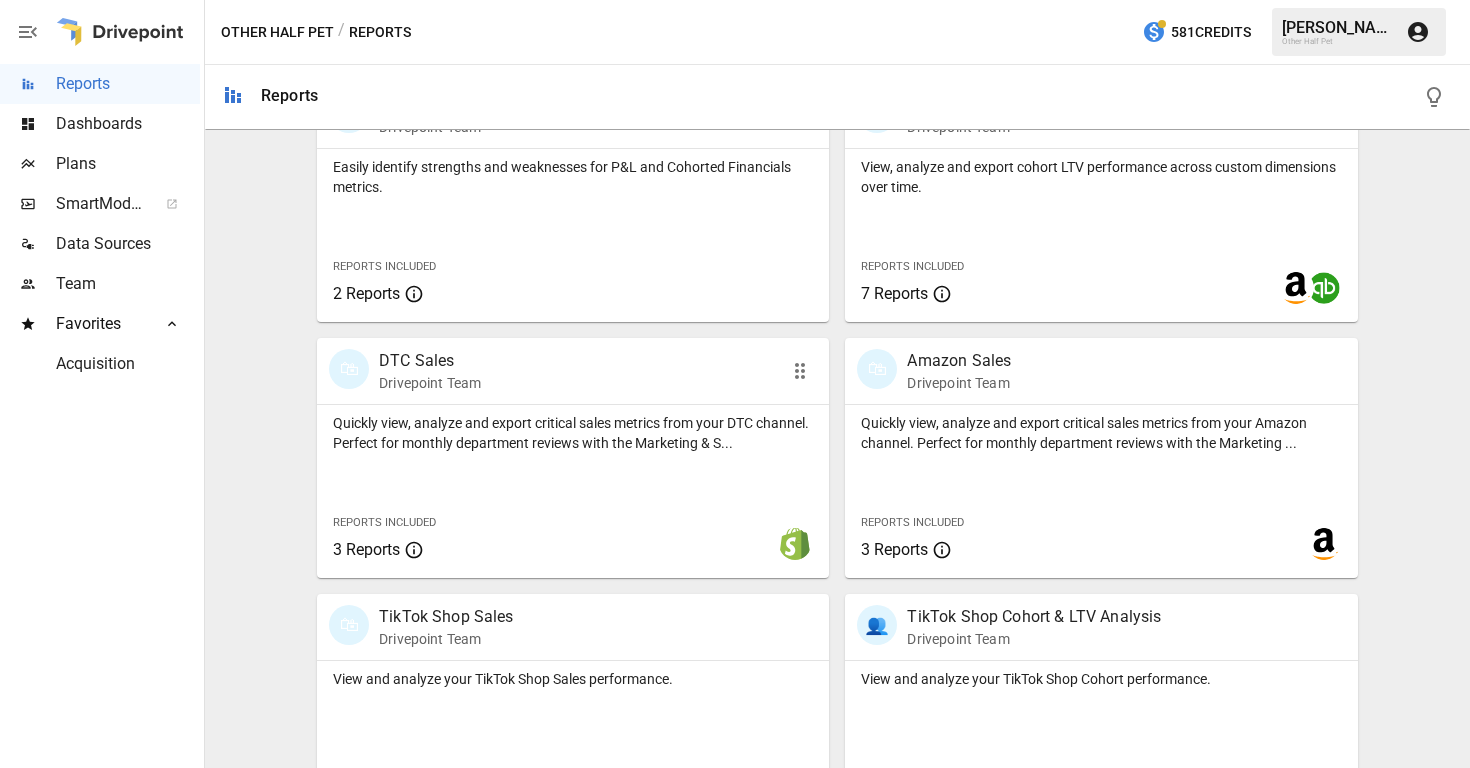 scroll, scrollTop: 1038, scrollLeft: 0, axis: vertical 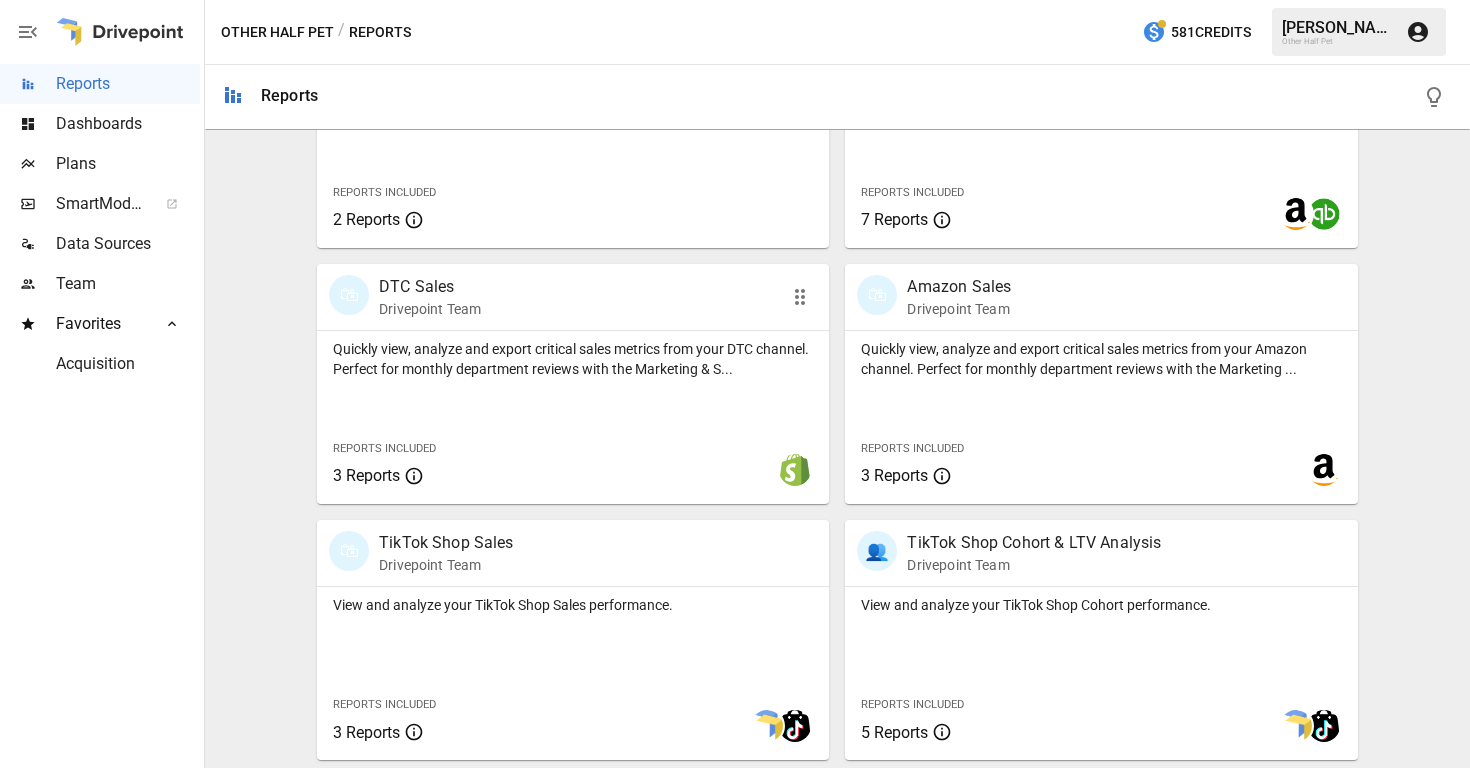 click on "Quickly view, analyze and export critical sales metrics from your DTC channel. Perfect for monthly department reviews with the Marketing & S..." at bounding box center (573, 359) 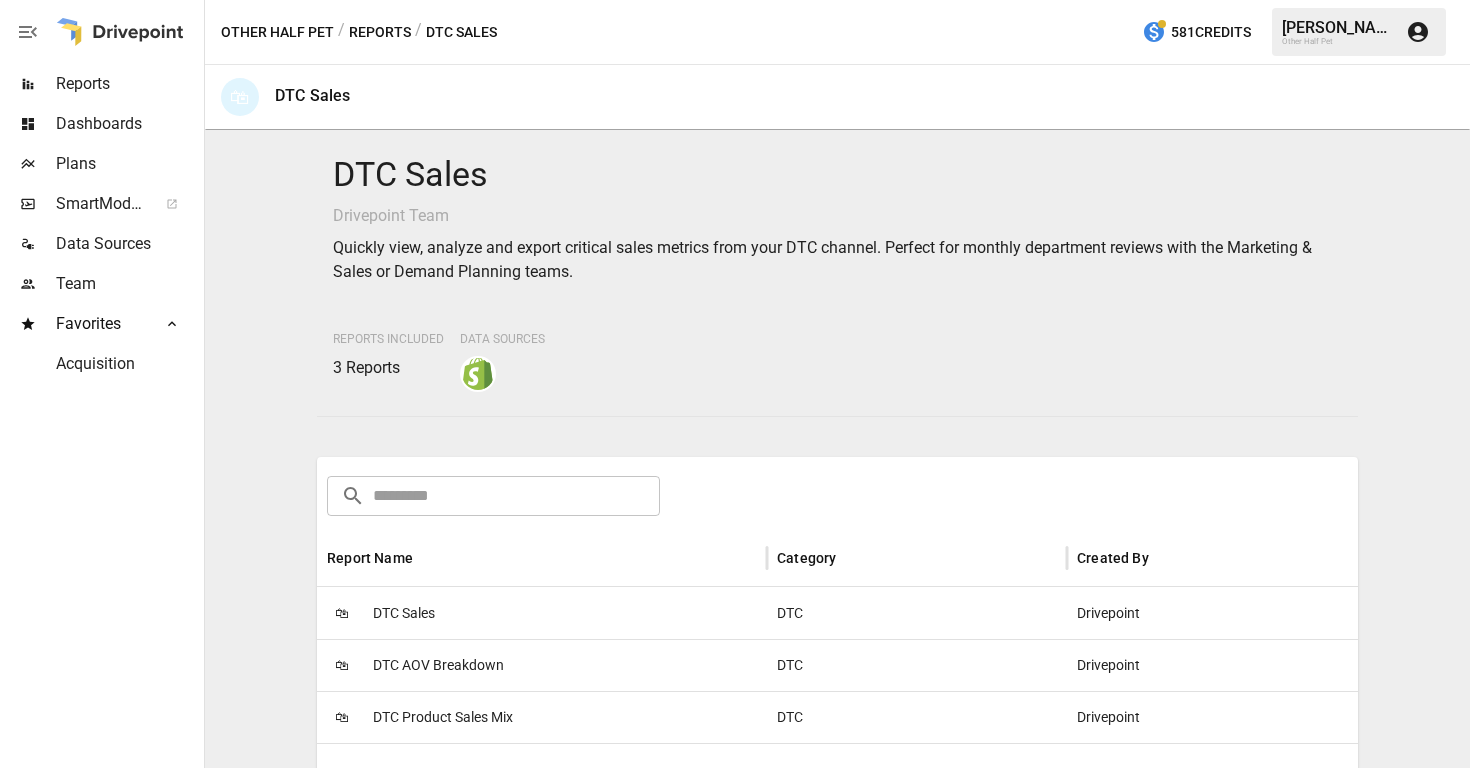 click on "🛍 DTC Sales" at bounding box center (542, 613) 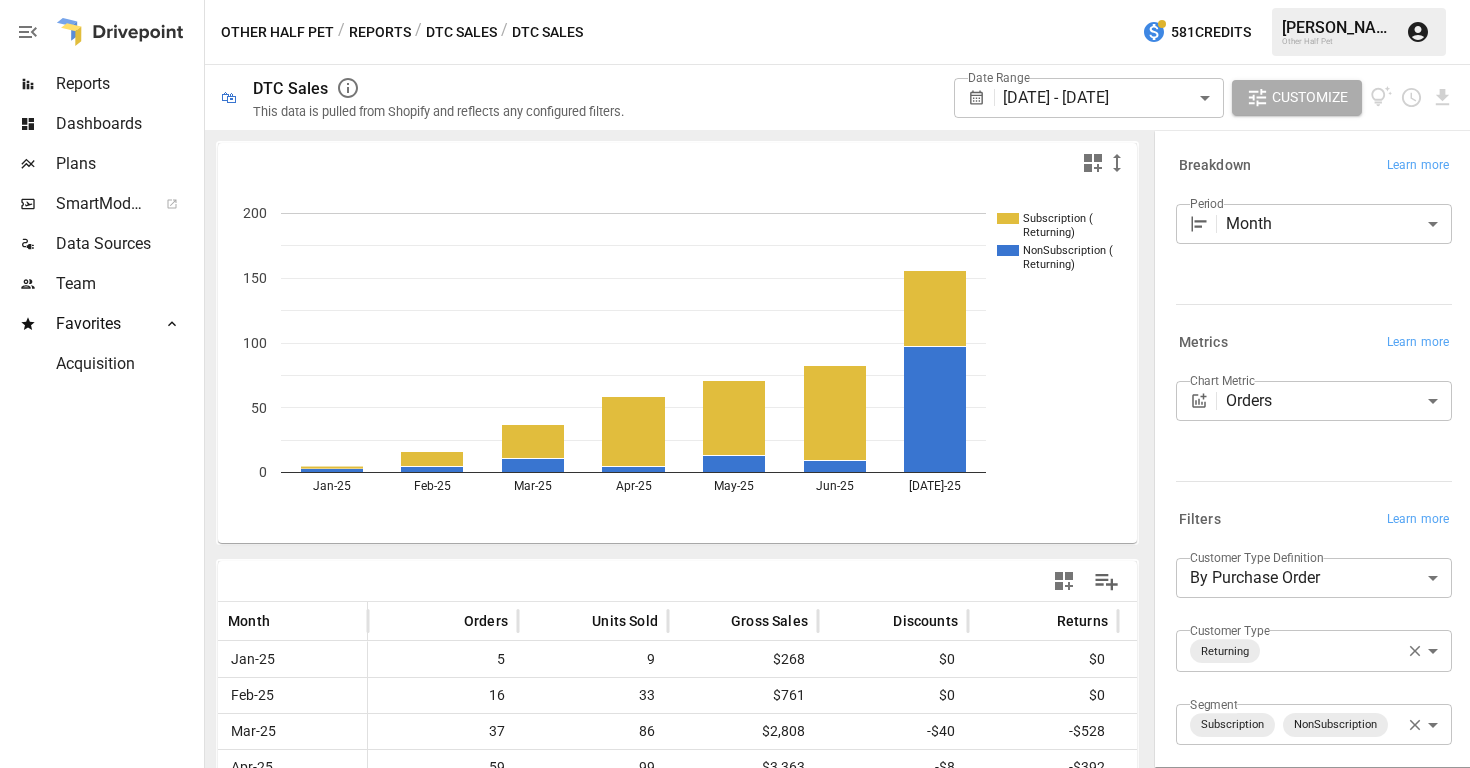 scroll, scrollTop: 206, scrollLeft: 0, axis: vertical 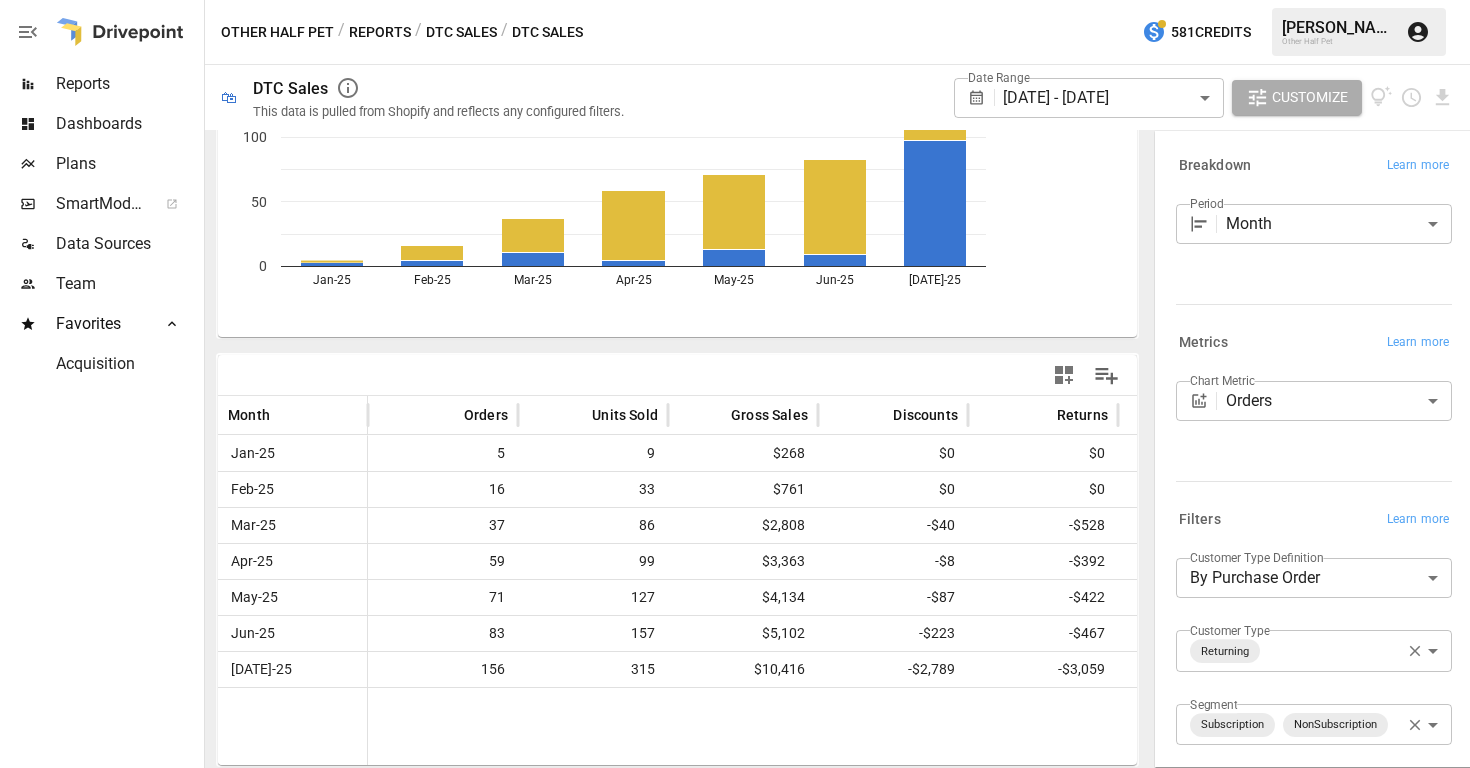 click on "**********" at bounding box center [735, 0] 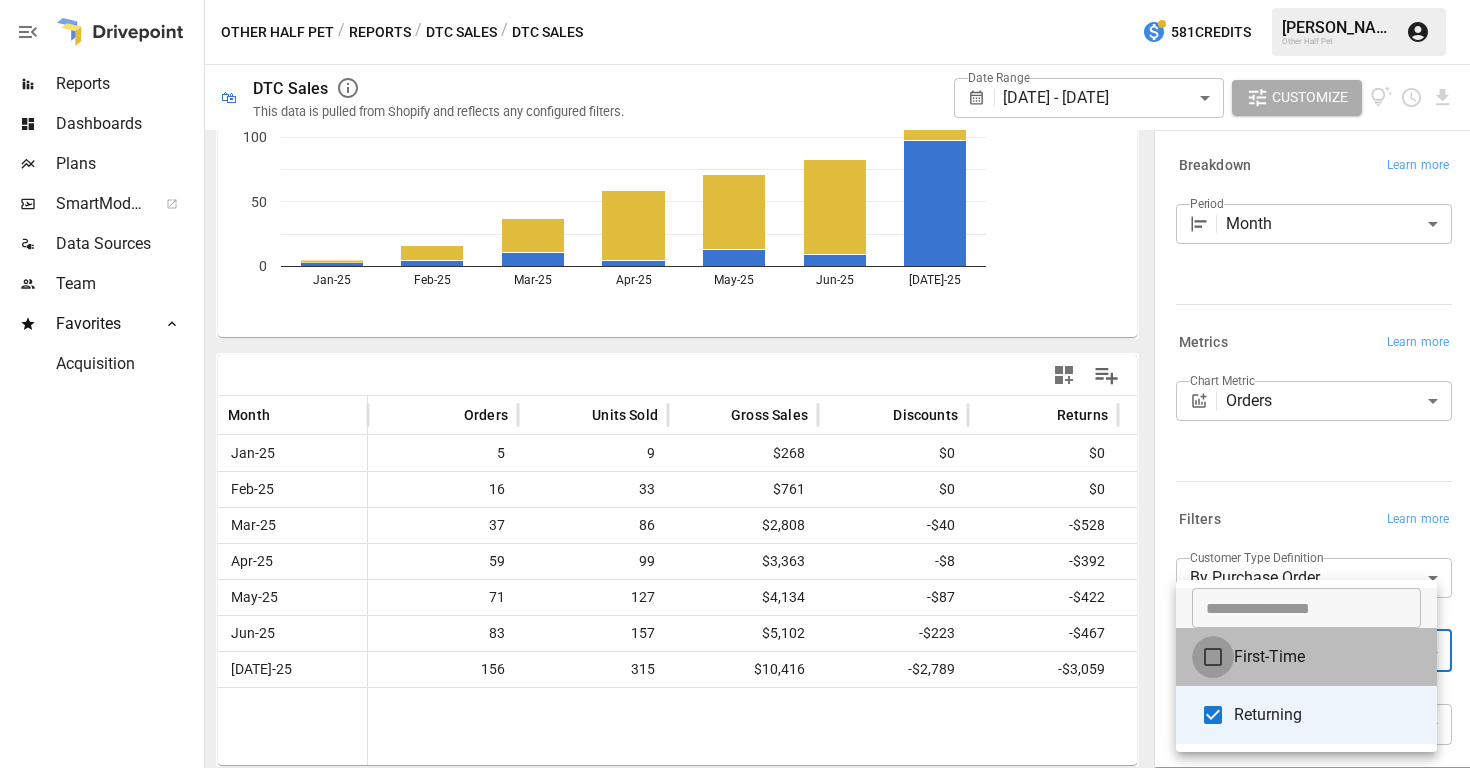 type on "**********" 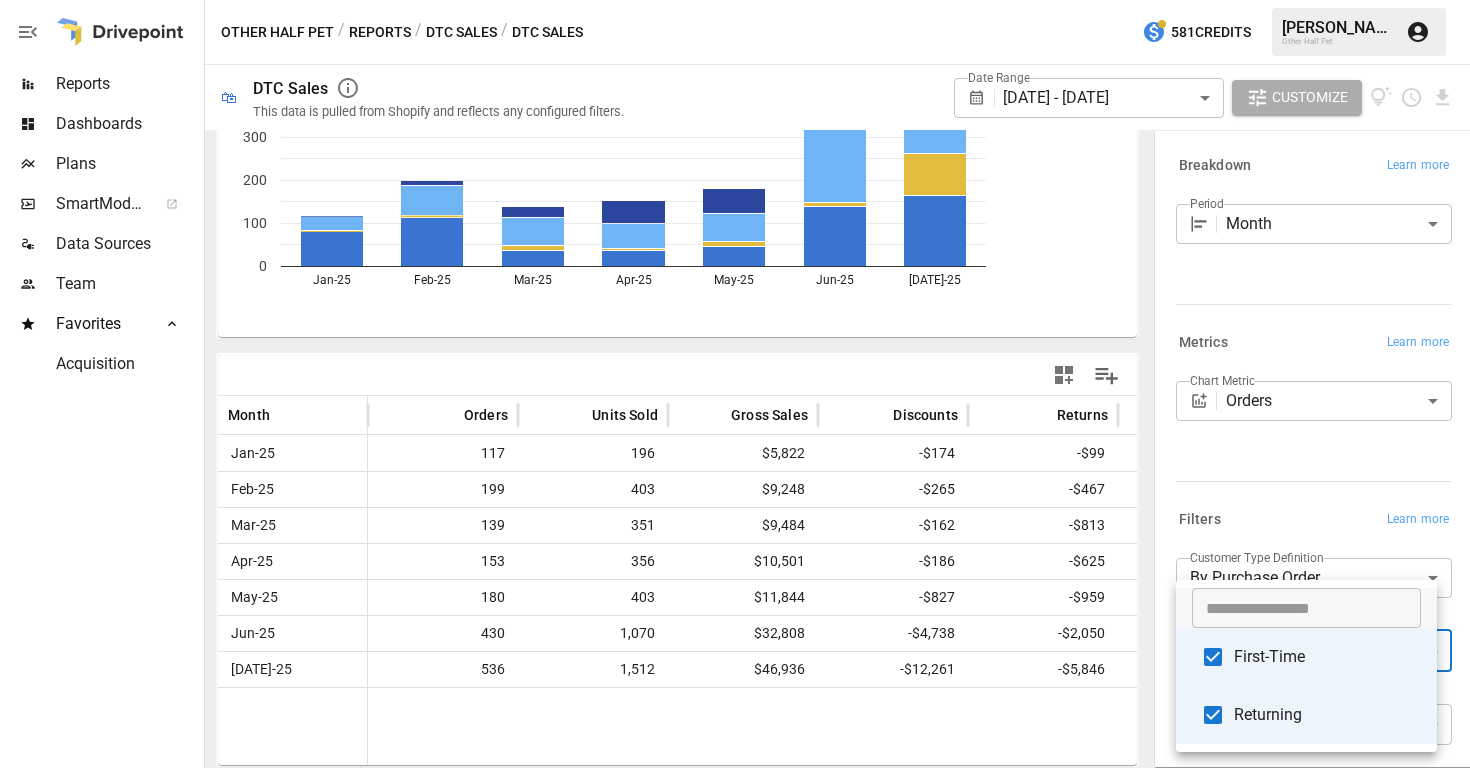 click at bounding box center (735, 384) 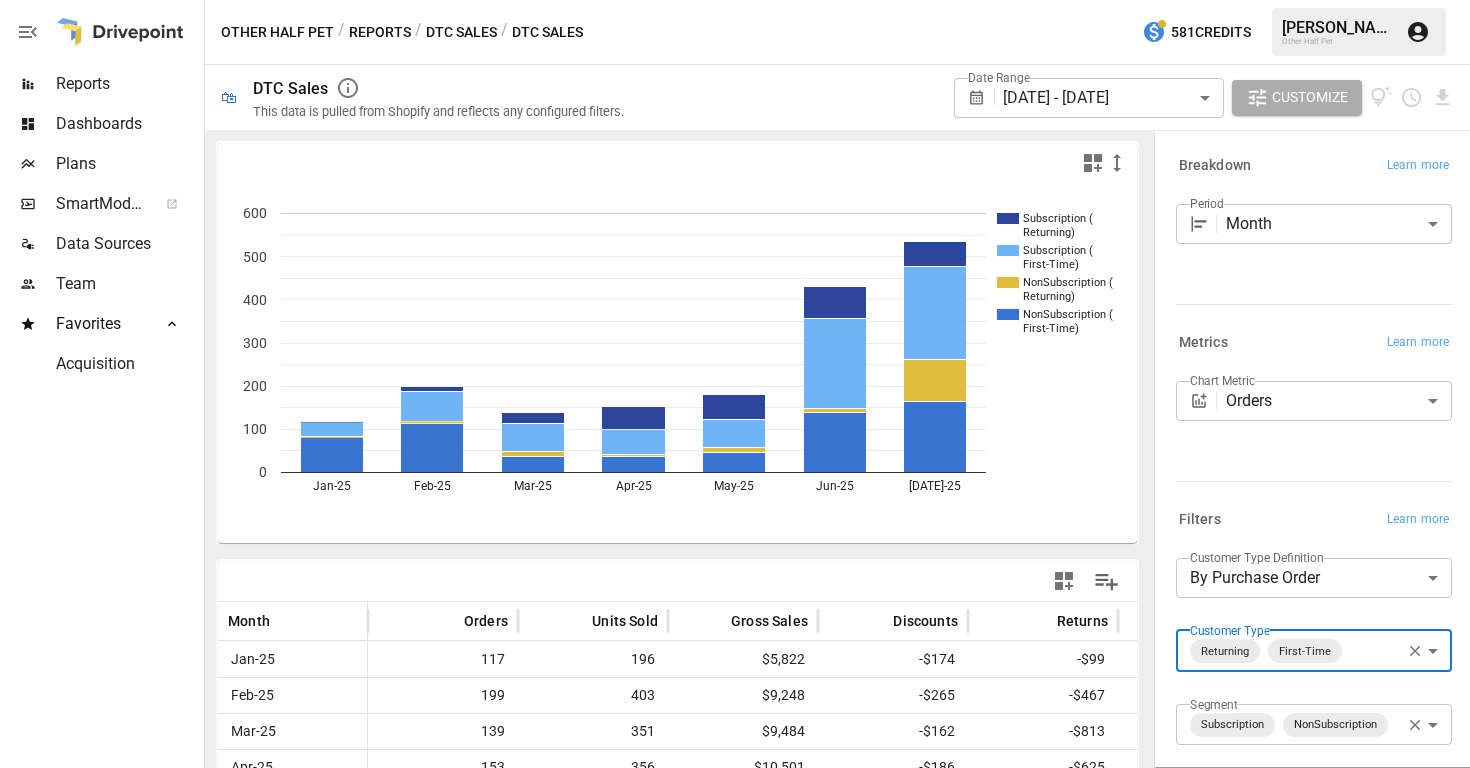 scroll, scrollTop: 206, scrollLeft: 0, axis: vertical 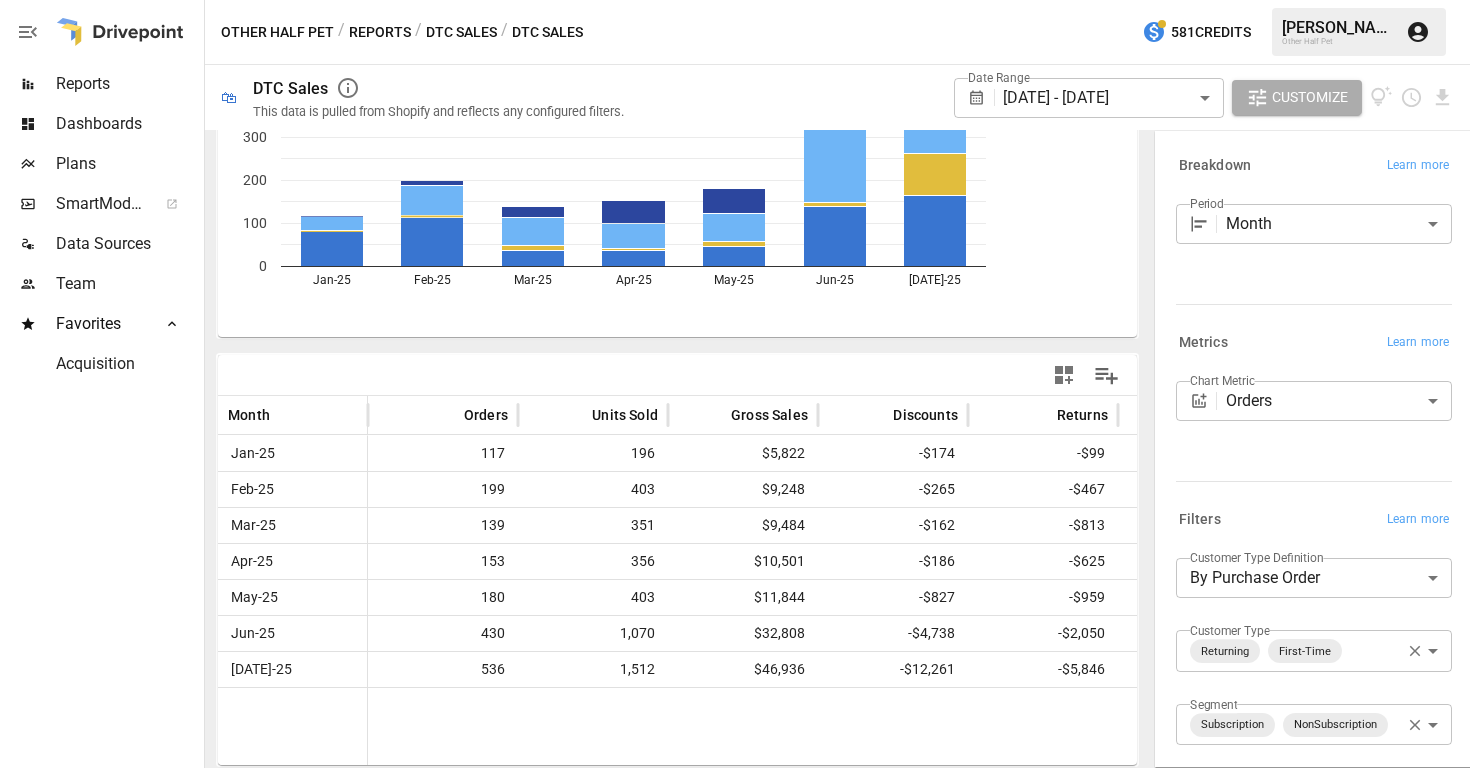 click on "Reports" at bounding box center (380, 32) 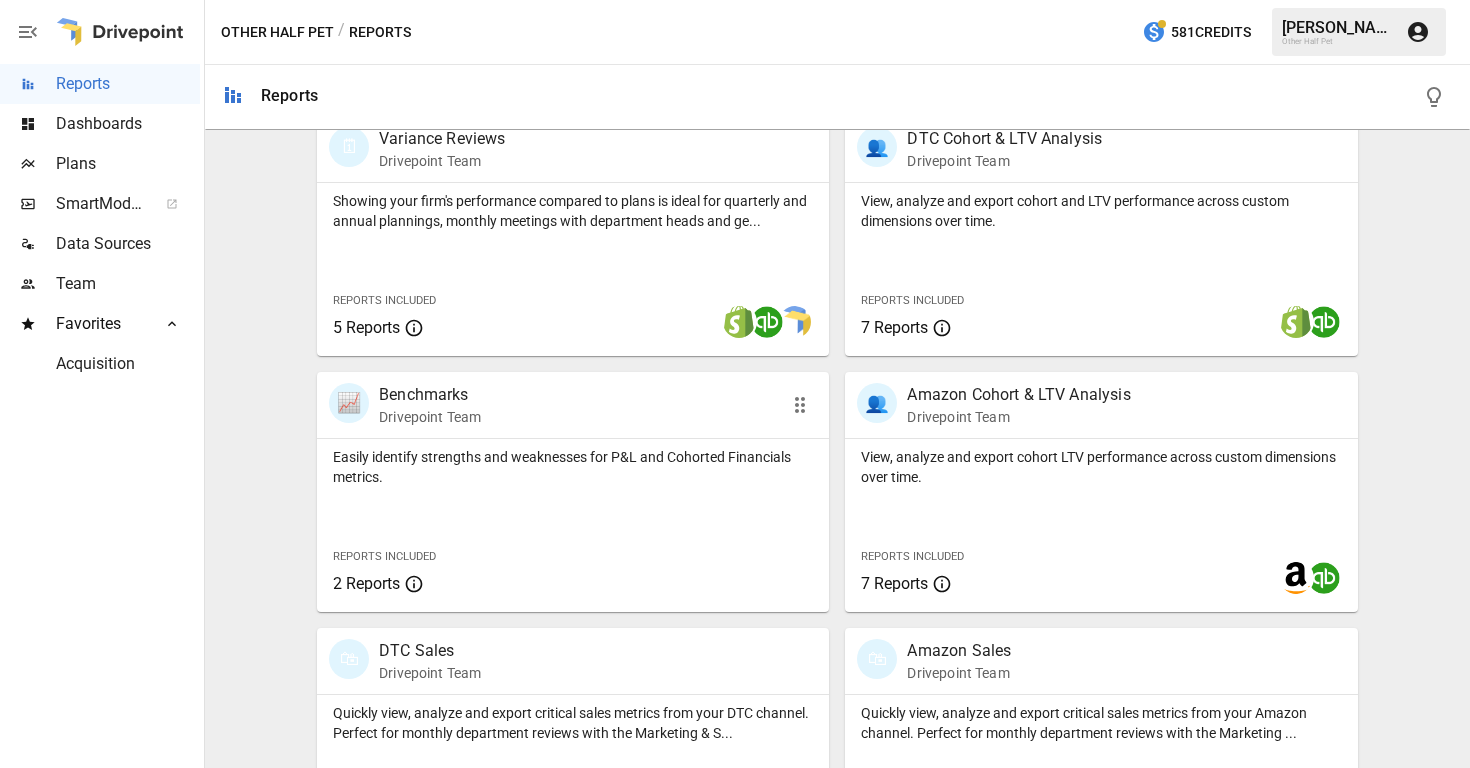 scroll, scrollTop: 1038, scrollLeft: 0, axis: vertical 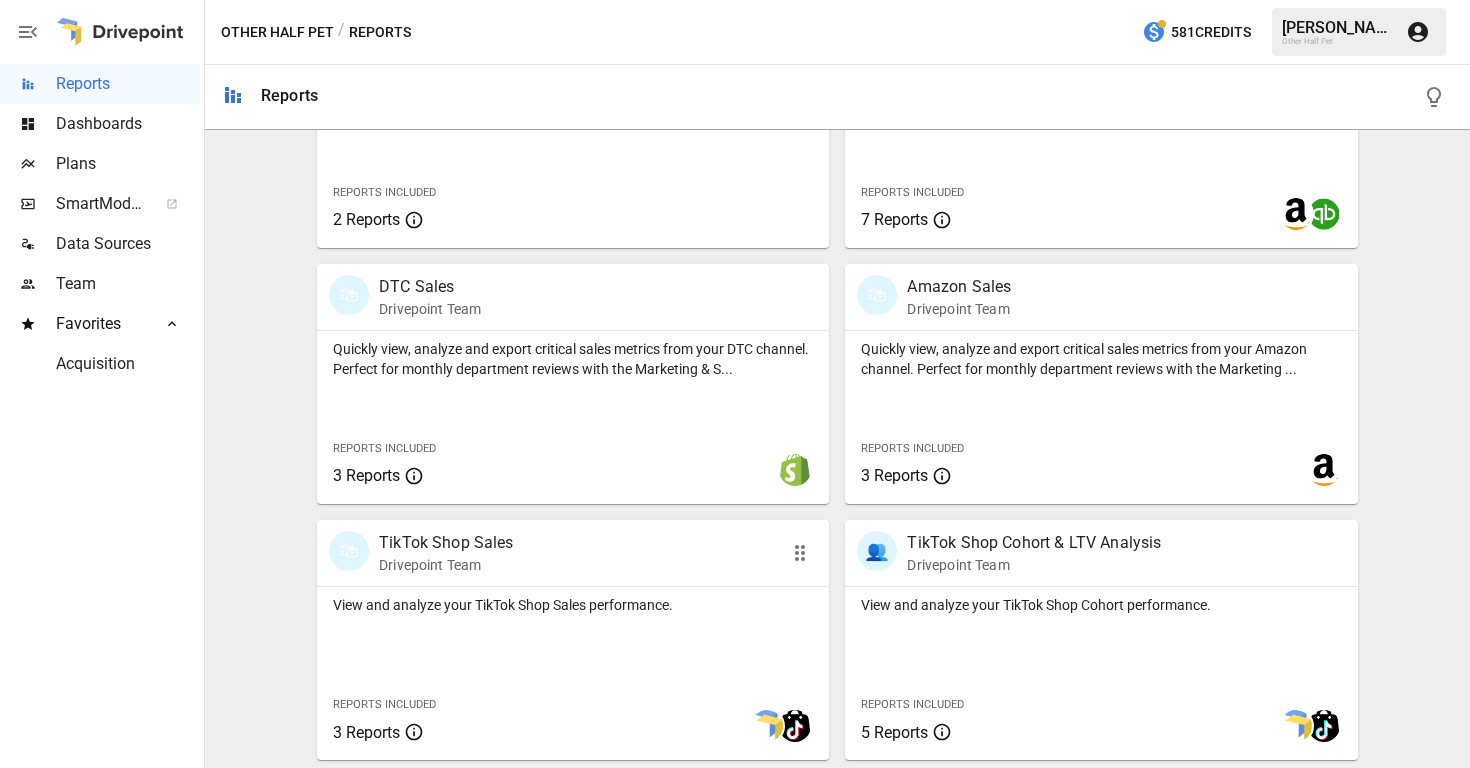 click on "View and analyze your TikTok Shop Sales performance. Reports Included 3 Reports" at bounding box center [573, 673] 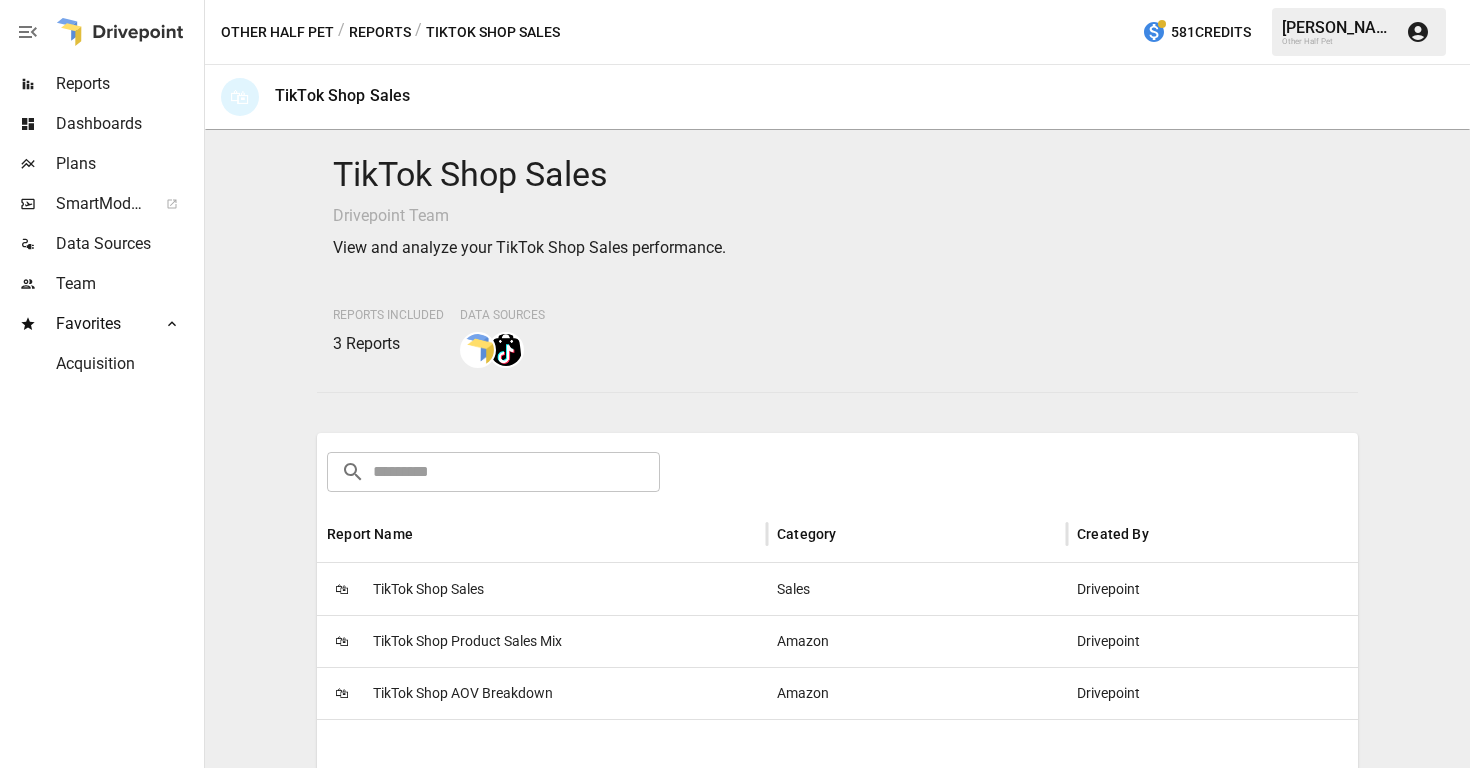 click on "🛍 TikTok Shop Sales" at bounding box center (542, 589) 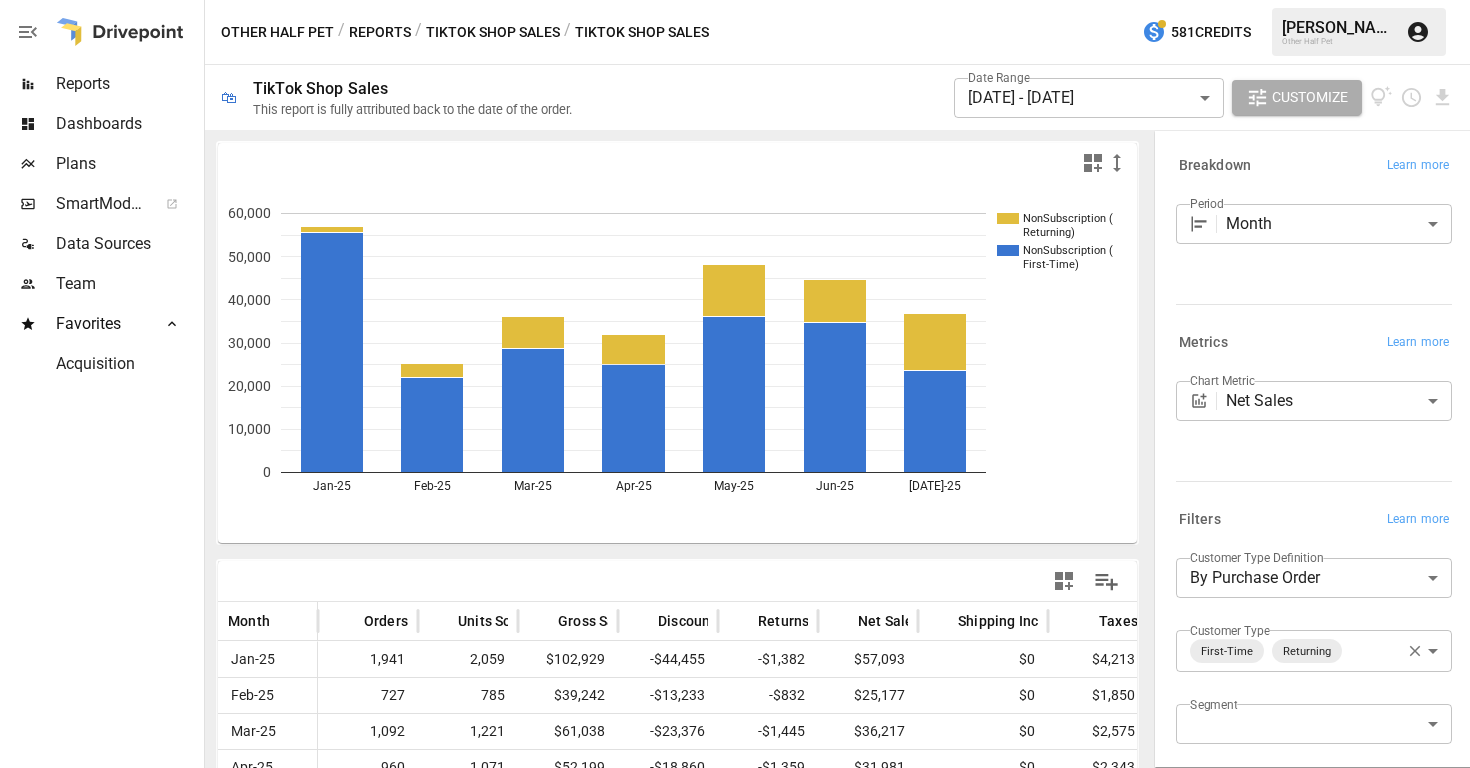 click on "Chart Metric Net Sales ********* ​" at bounding box center (1310, 423) 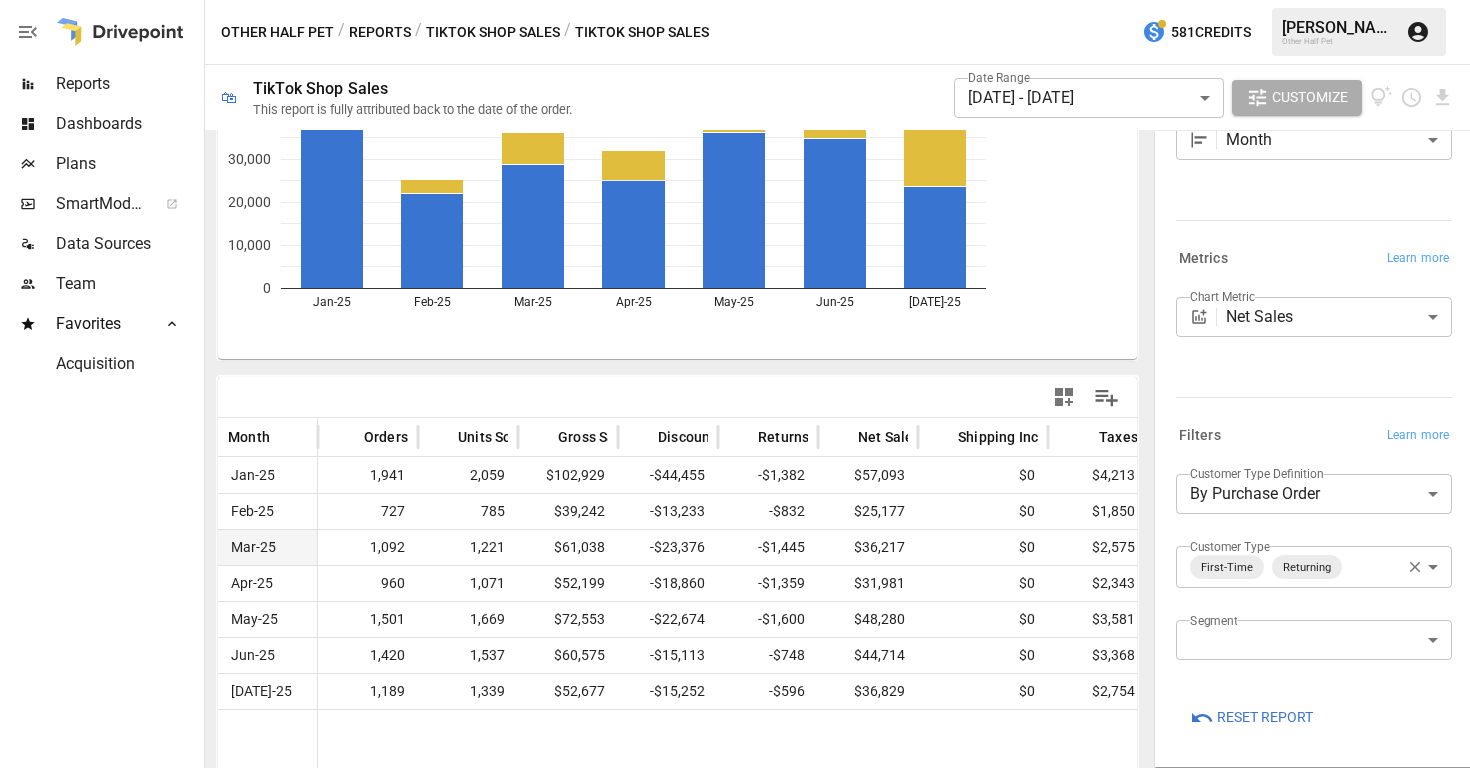 scroll, scrollTop: 206, scrollLeft: 0, axis: vertical 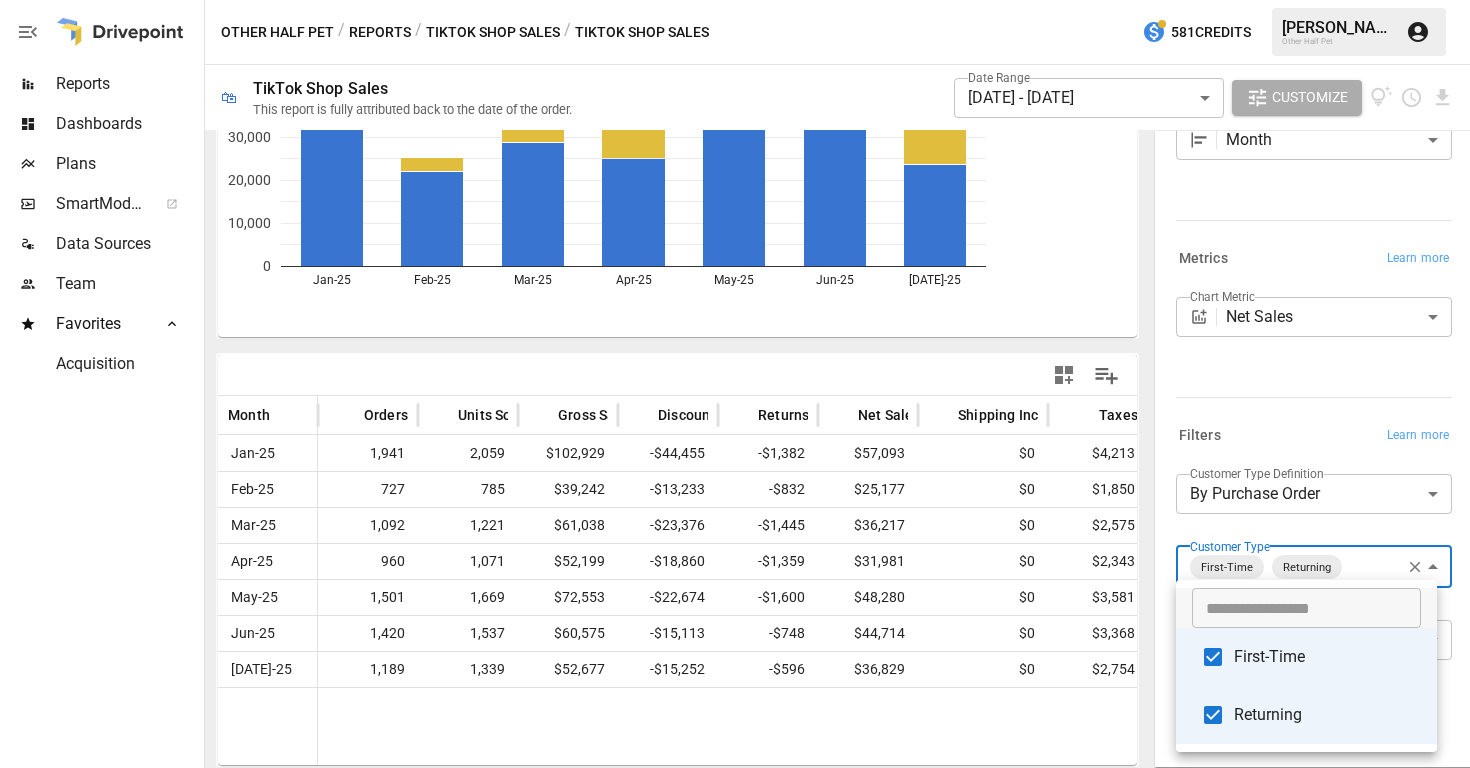 click on "Reports Dashboards Plans SmartModel ™ Data Sources Team Favorites Acquisition Other Half Pet / Reports / TikTok Shop Sales / TikTok Shop Sales 581  Credits [PERSON_NAME] Other Half Pet 🛍 TikTok Shop Sales This report is fully attributed back to the date of the order. Date Range [DATE] - [DATE] ****** ​ Customize NonSubscription ( Returning) NonSubscription ( First-Time) Jan-25 Feb-25 Mar-25 Apr-25 May-25 Jun-25 [DATE]-25 0 10,000 20,000 30,000 40,000 50,000 60,000 First-Time) Month Orders Units Sold Gross Sales Discounts Returns Net Sales Shipping Income Taxes Net Revenue Shipping Fees Jan-25 1,941 2,059 $102,929 -$44,455 -$1,382 $57,093 $0 $4,213 $61,306 $0 Feb-25 727 785 $39,242 -$13,233 -$832 $25,177 $0 $1,850 $27,027 $0 Mar-25 1,092 1,221 $61,038 -$23,376 -$1,445 $36,217 $0 $2,575 $38,791 $13 Apr-25 960 1,071 $52,199 -$18,860 -$1,359 $31,981 $0 $2,343 $34,324 $238 May-25 1,501 1,669 $72,553 -$22,674 -$1,600 $48,280 $0 $3,581 $51,860 $391 Jun-25 1,420 1,537 $60,575 -$15,113 -$748 $44,714 $0 $3,368 $48,082" at bounding box center [735, 0] 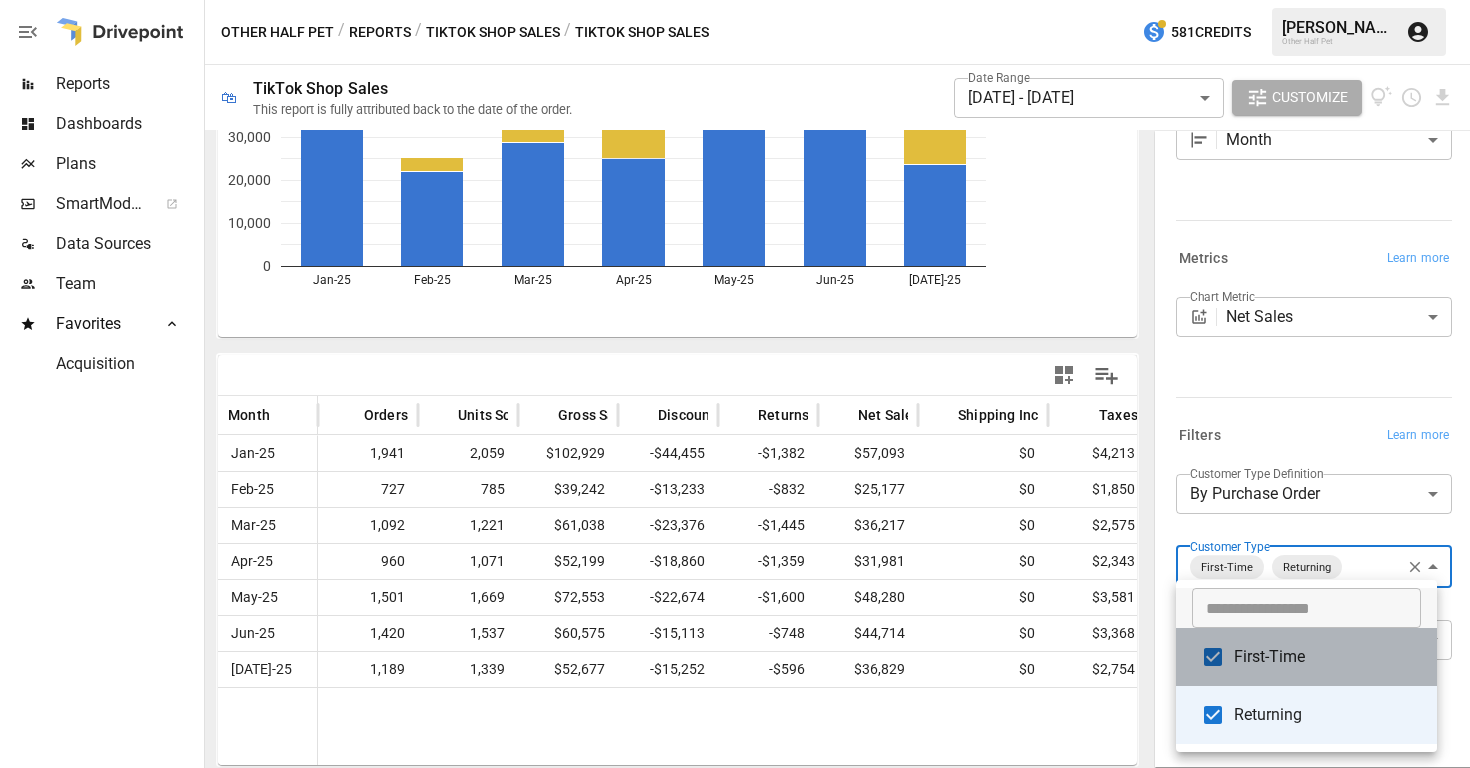 click on "First-Time" at bounding box center (1306, 657) 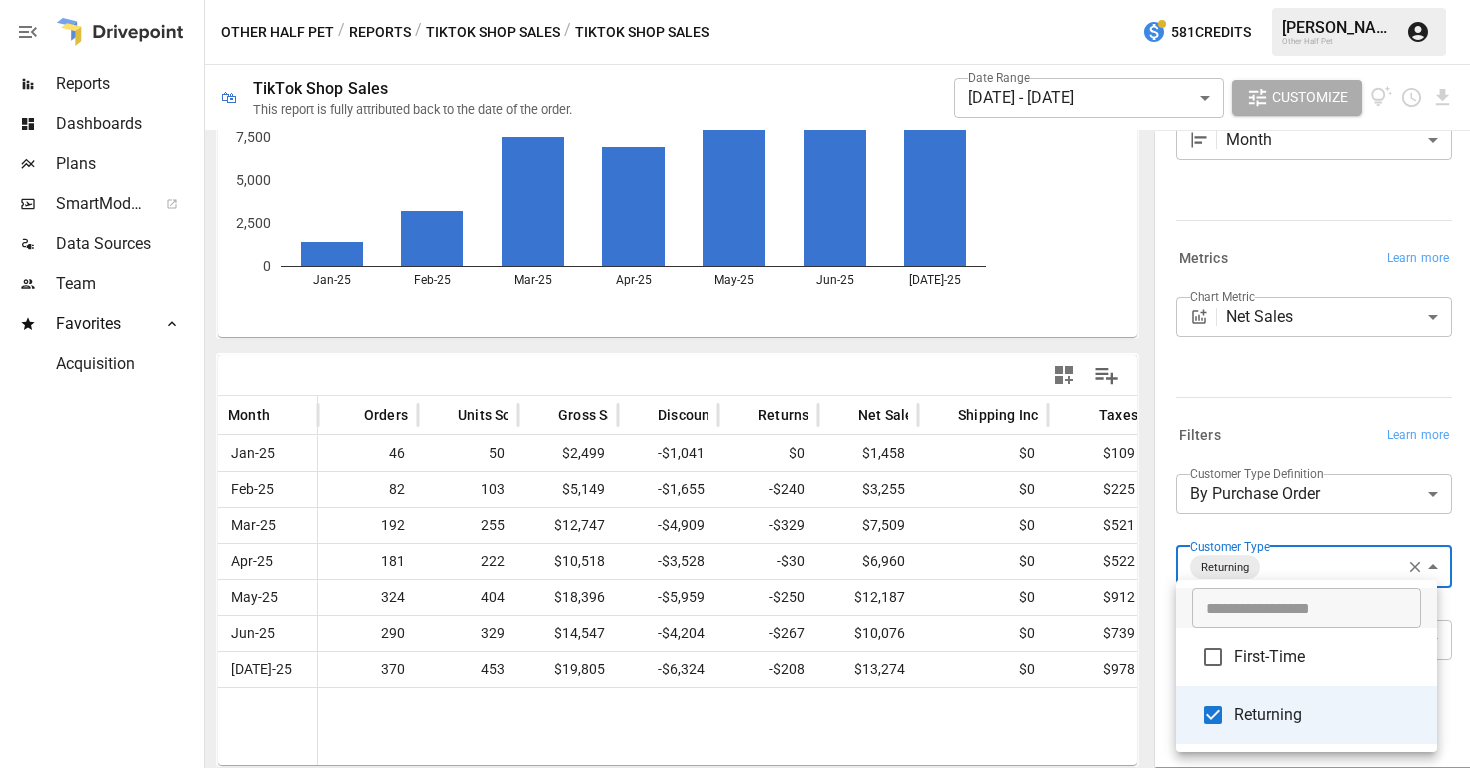 click on "First-Time" at bounding box center (1306, 657) 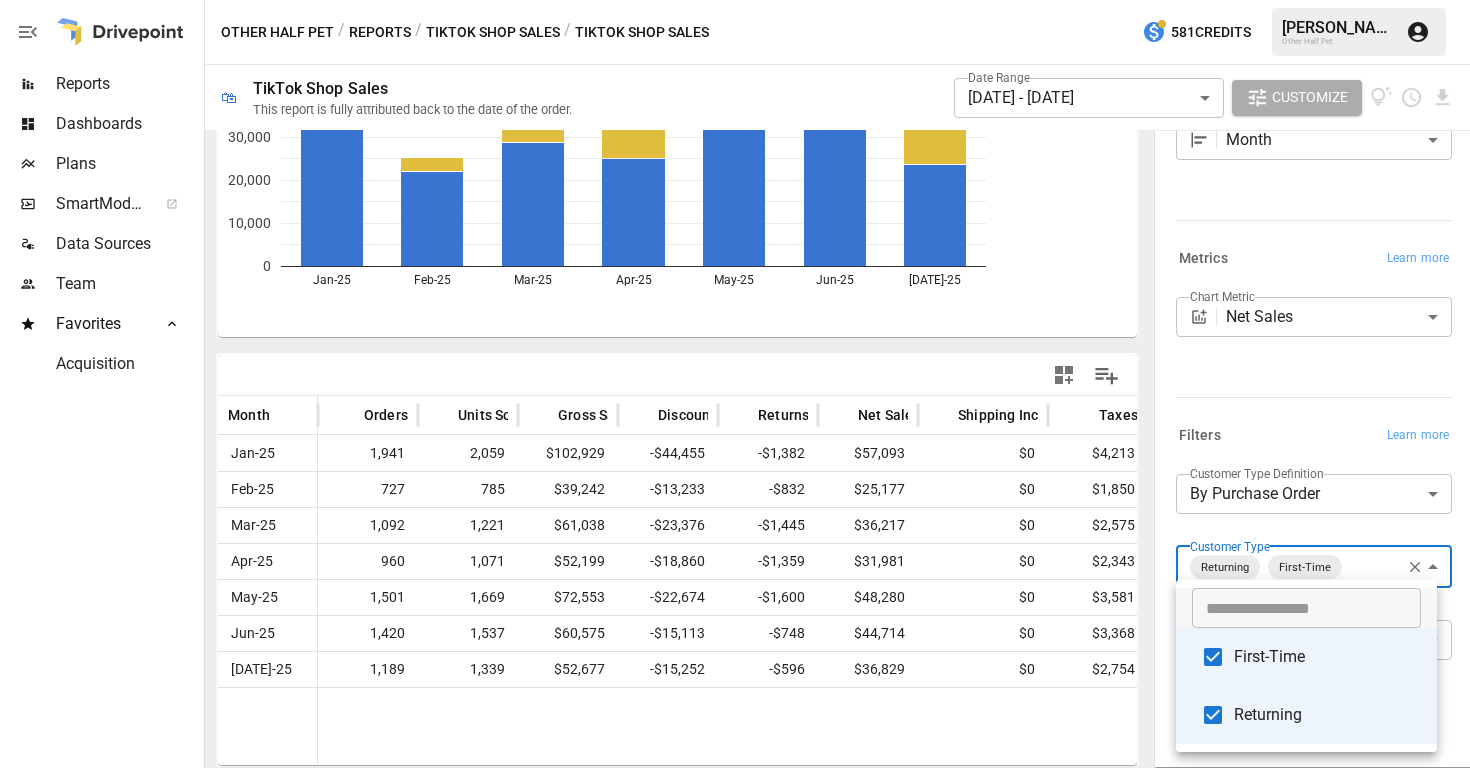 click on "First-Time" at bounding box center [1327, 657] 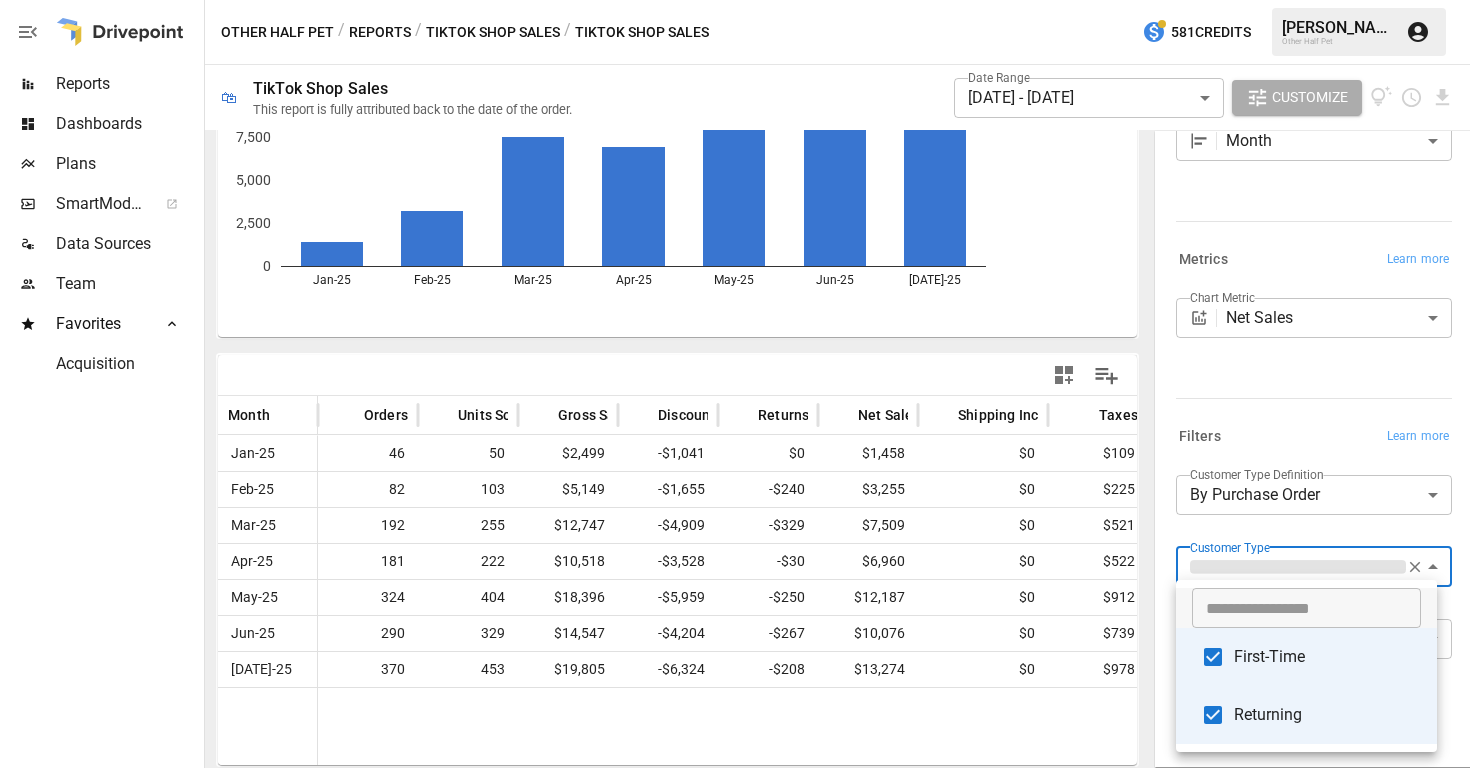 type on "**********" 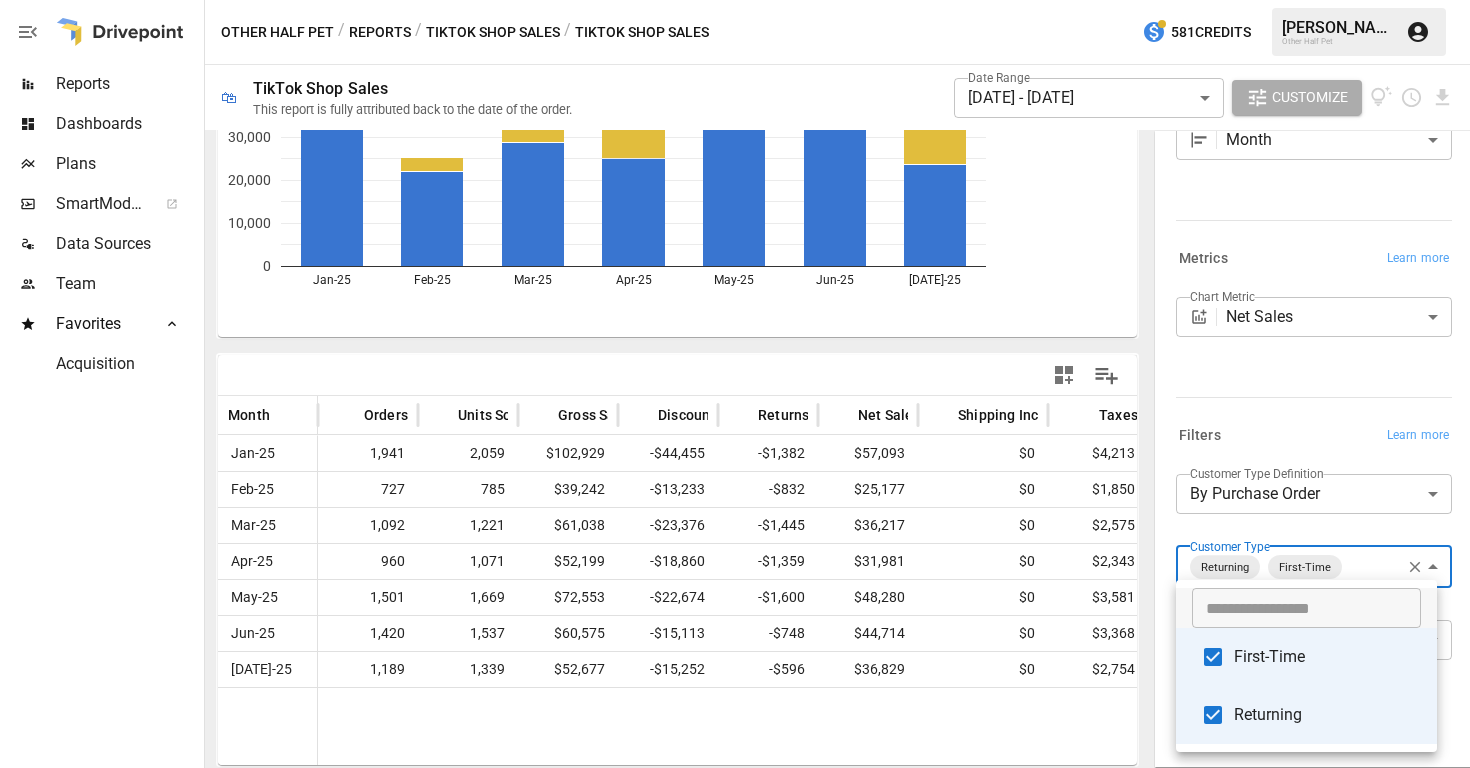 click at bounding box center (735, 384) 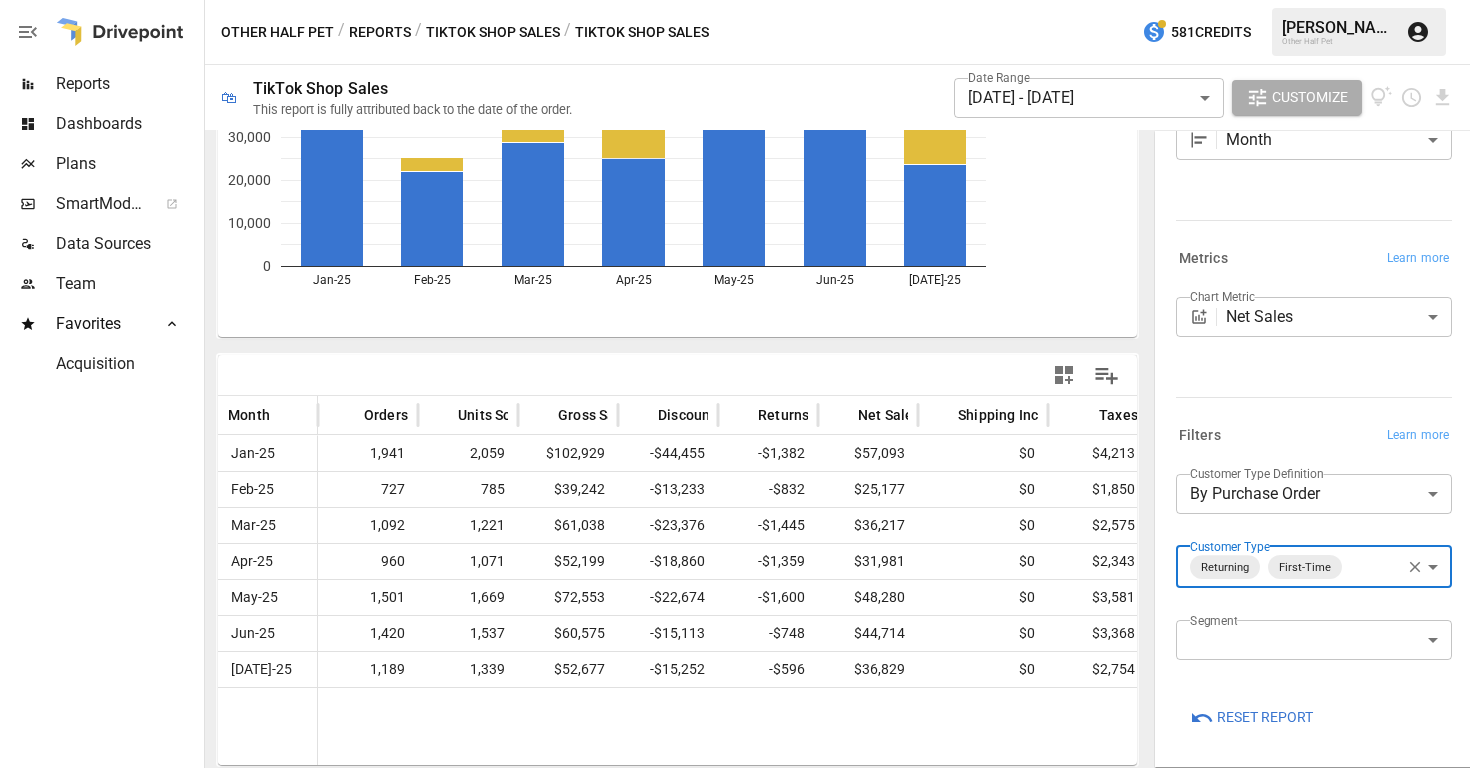 click on "Reports" at bounding box center [128, 84] 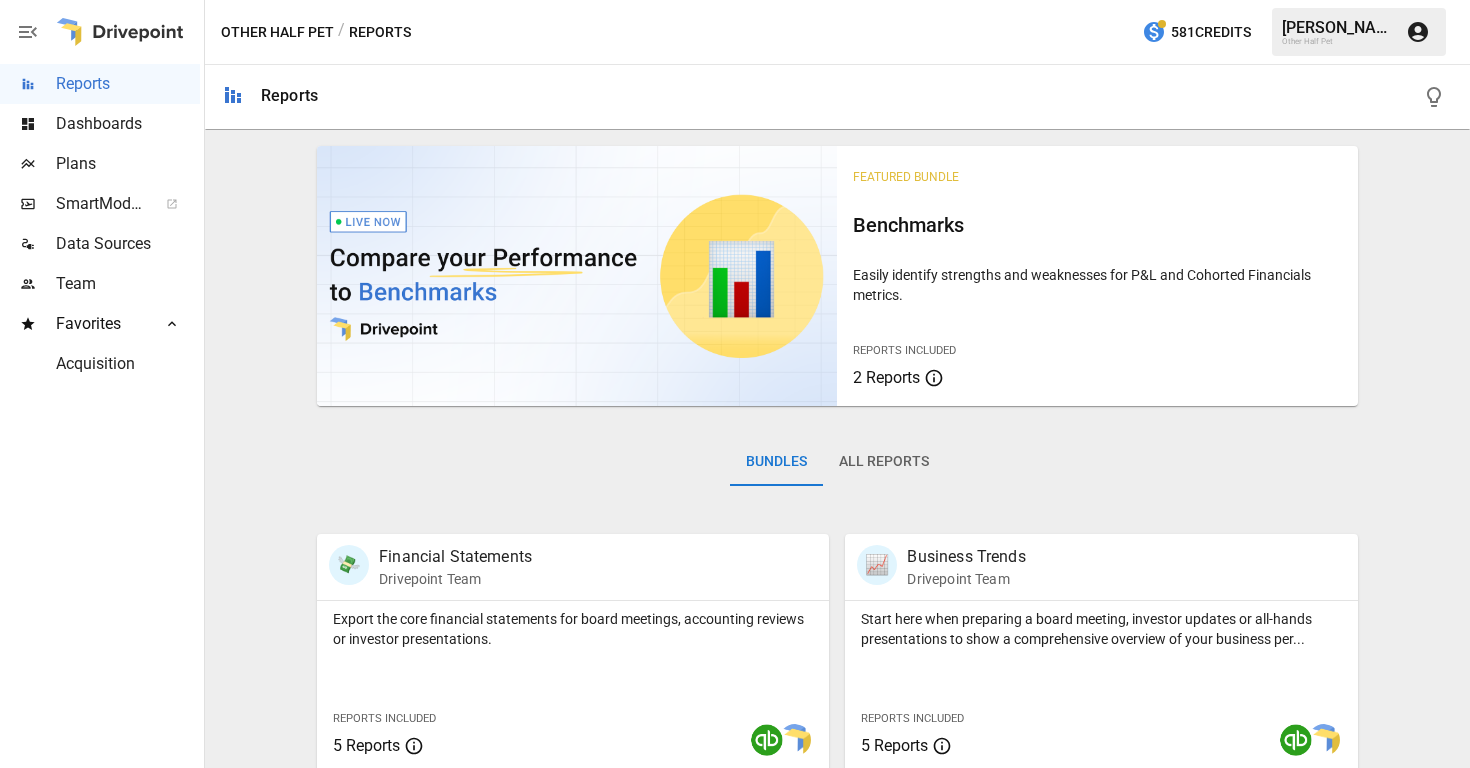 click on "/ Reports" at bounding box center [374, 32] 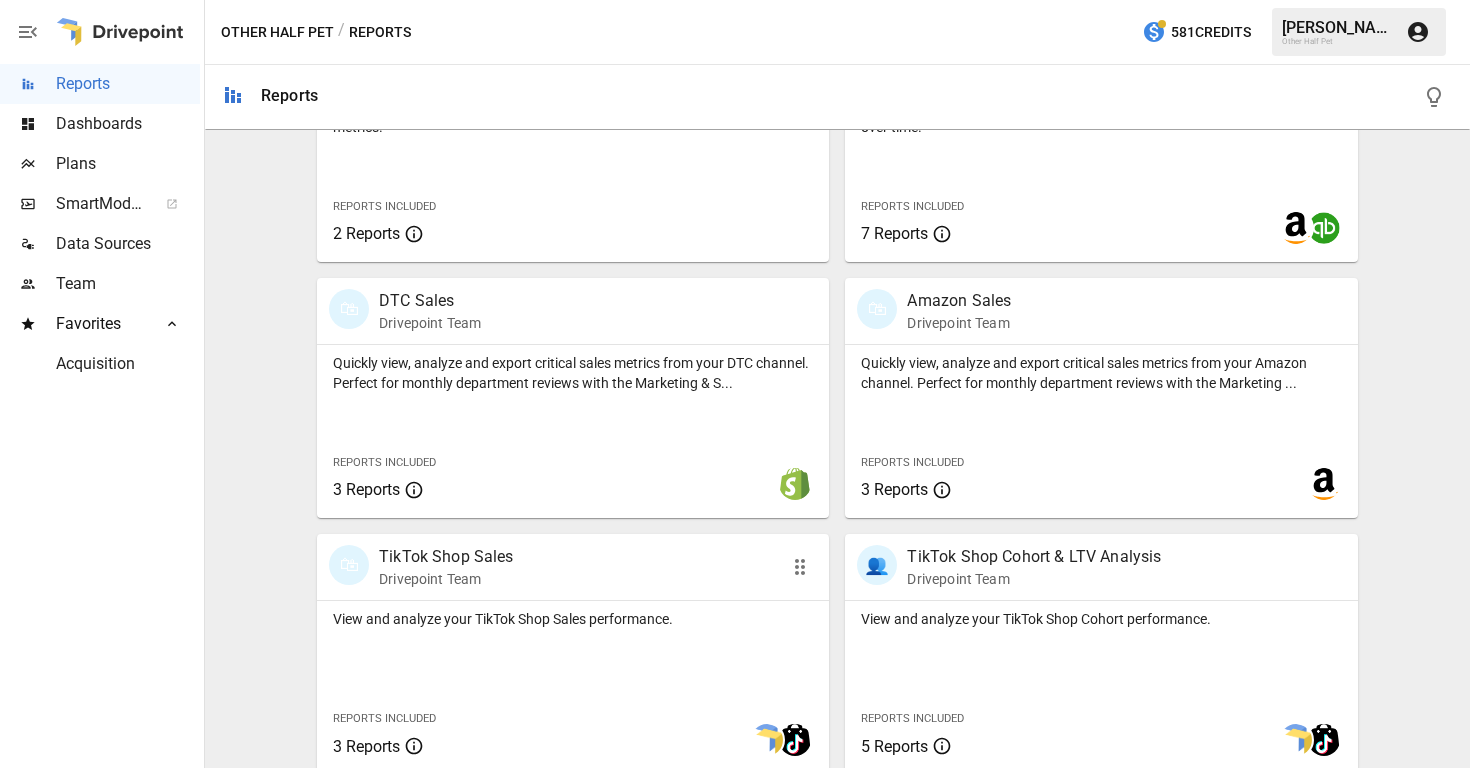scroll, scrollTop: 1038, scrollLeft: 0, axis: vertical 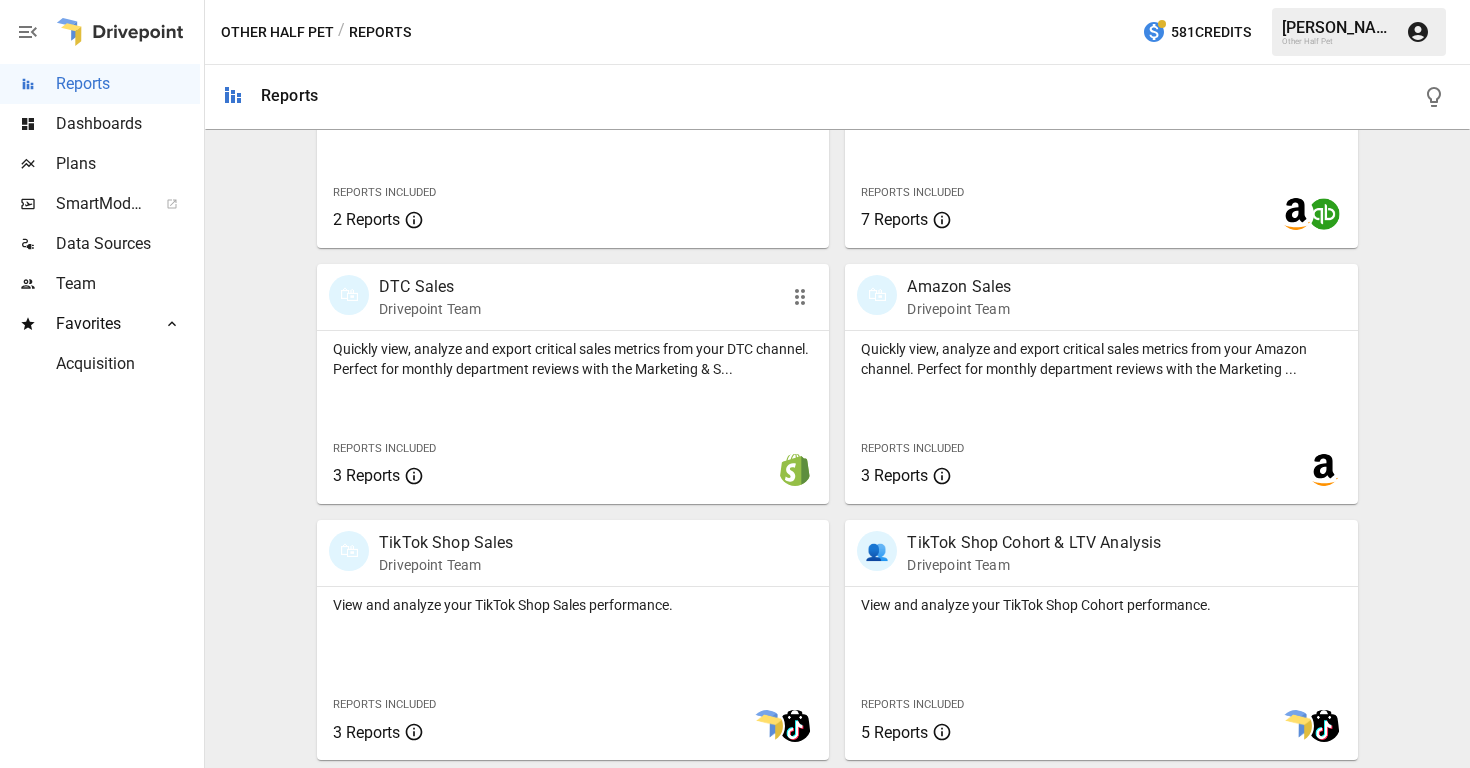 click on "🛍 DTC Sales Drivepoint Team" at bounding box center [573, 297] 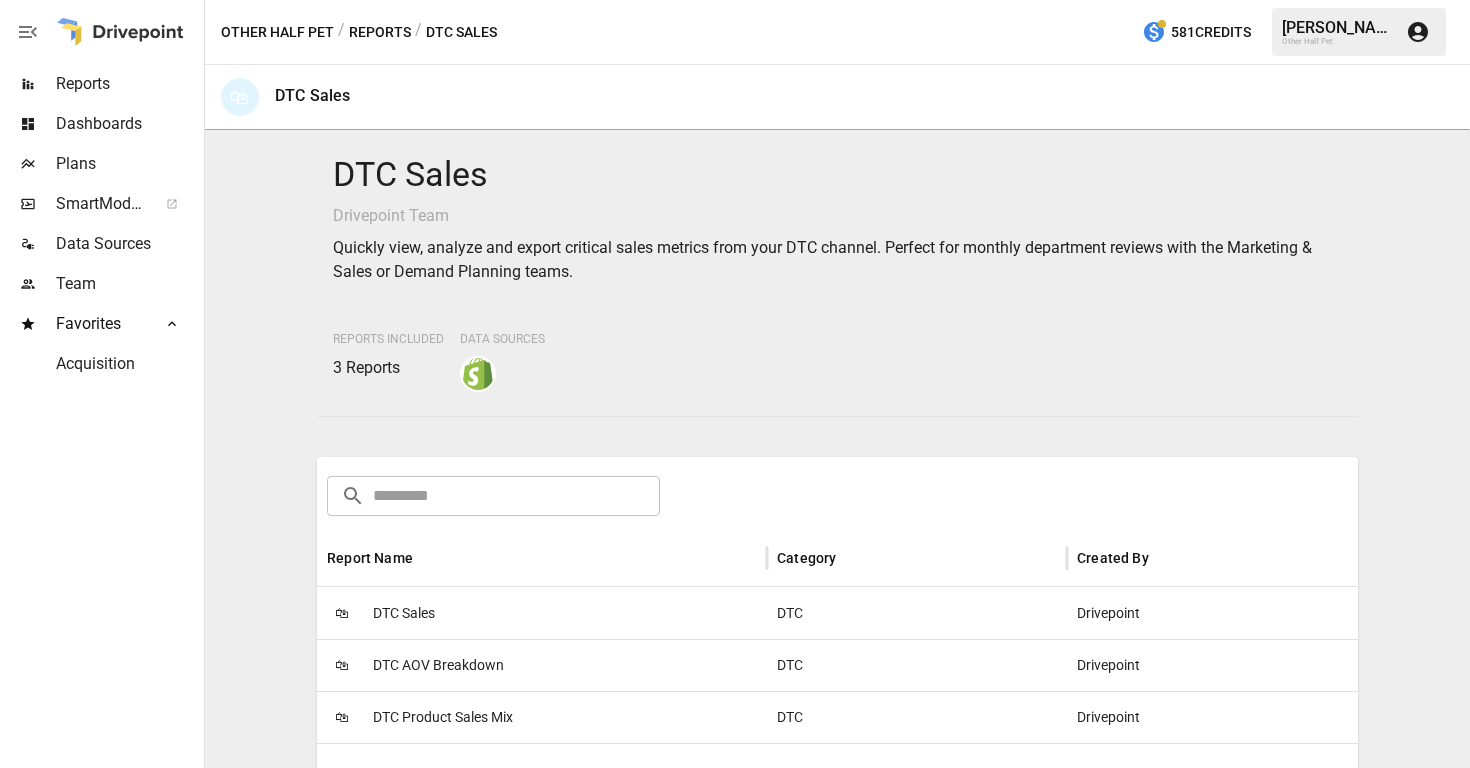 click on "🛍 DTC Sales" at bounding box center (542, 613) 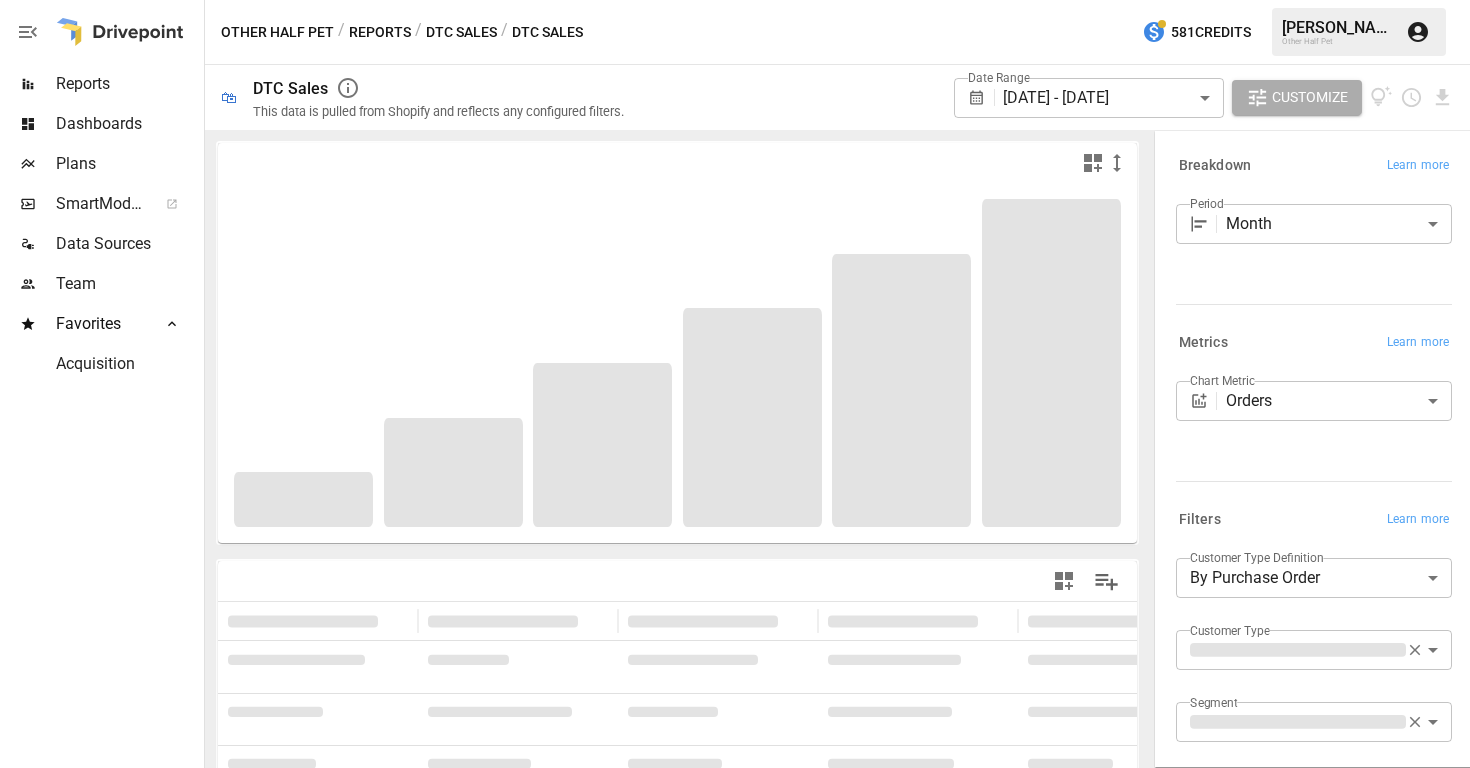 click on "Other Half Pet / Reports / DTC Sales / DTC Sales 581  Credits [PERSON_NAME] Other Half Pet" at bounding box center [837, 32] 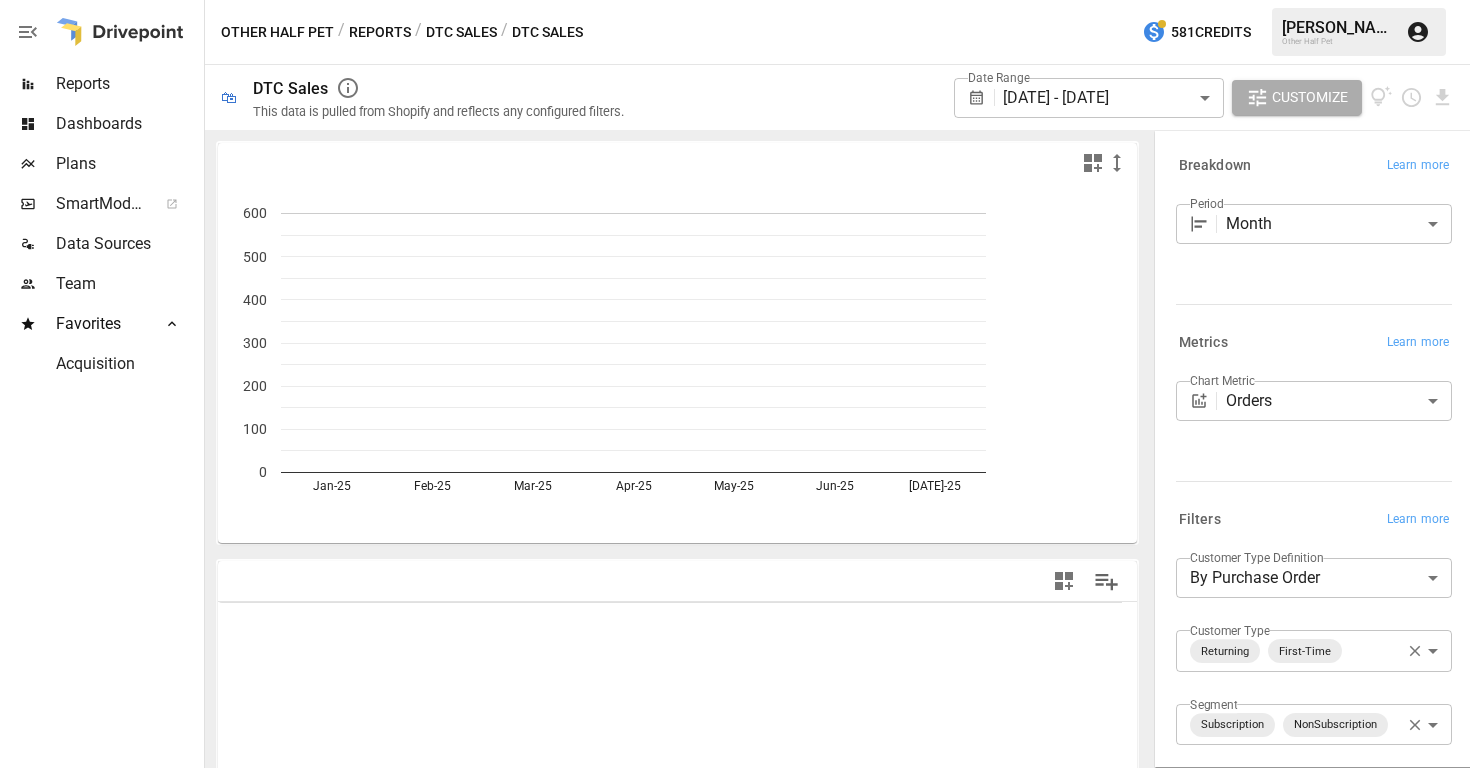 click on "DTC Sales" at bounding box center [461, 32] 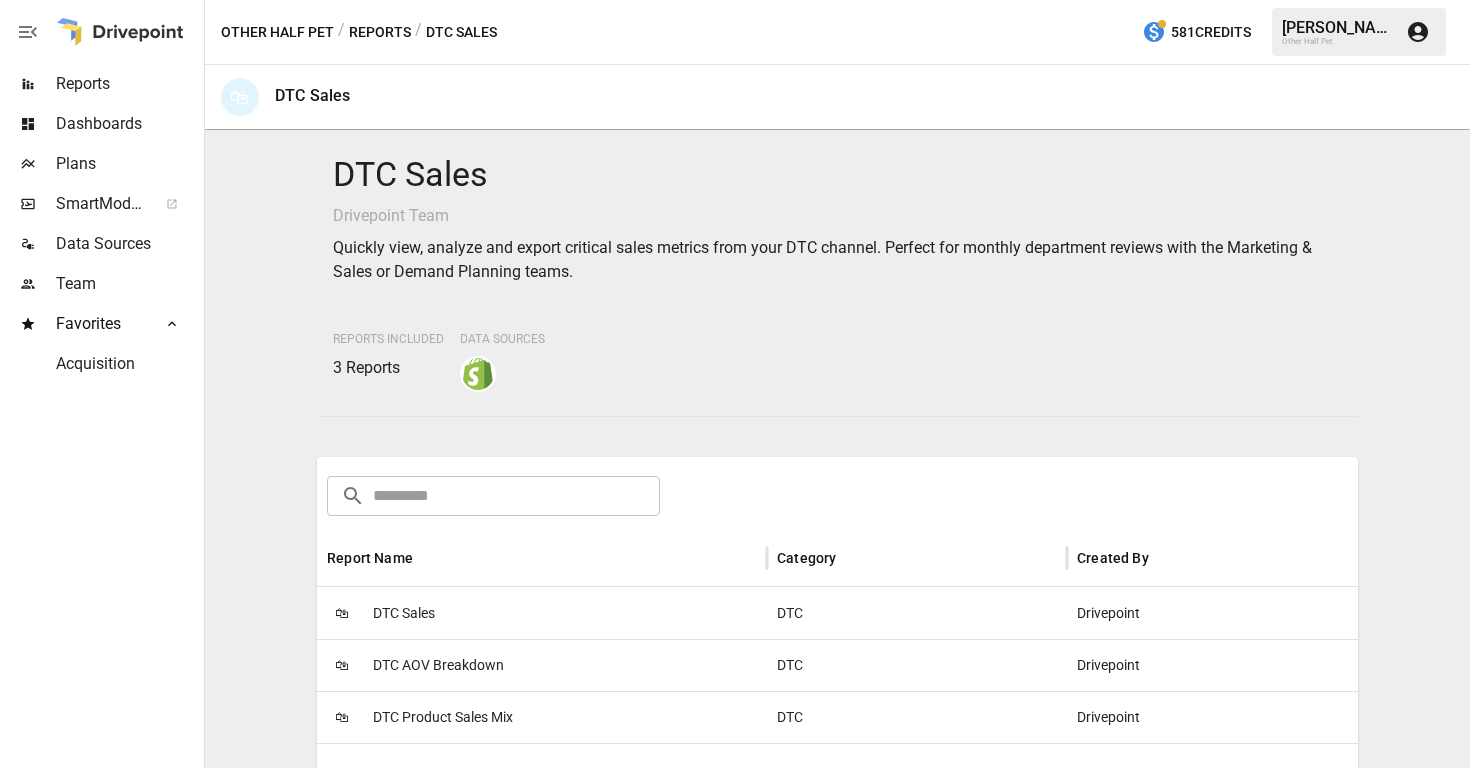click on "DTC AOV Breakdown" at bounding box center (438, 665) 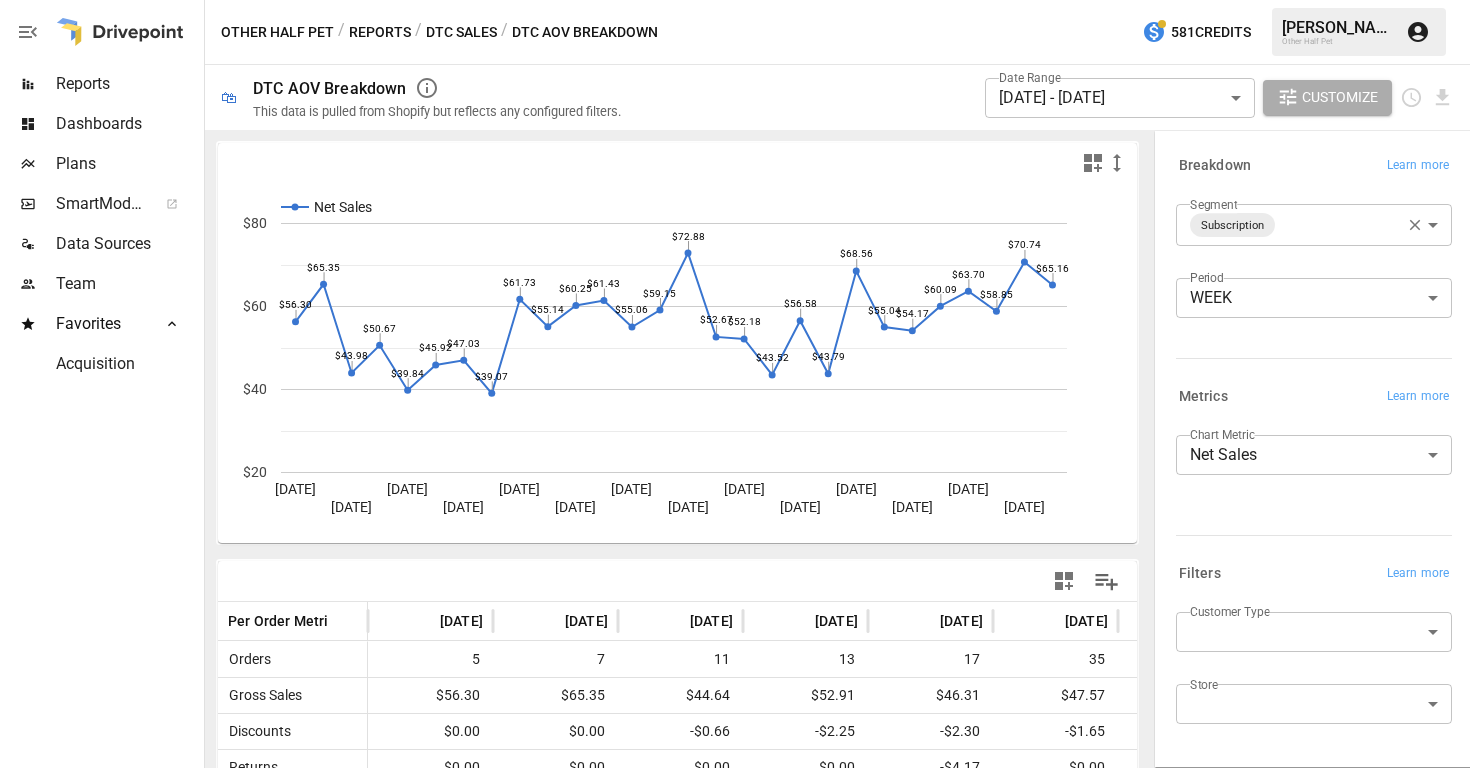 click on "Reports" at bounding box center (380, 32) 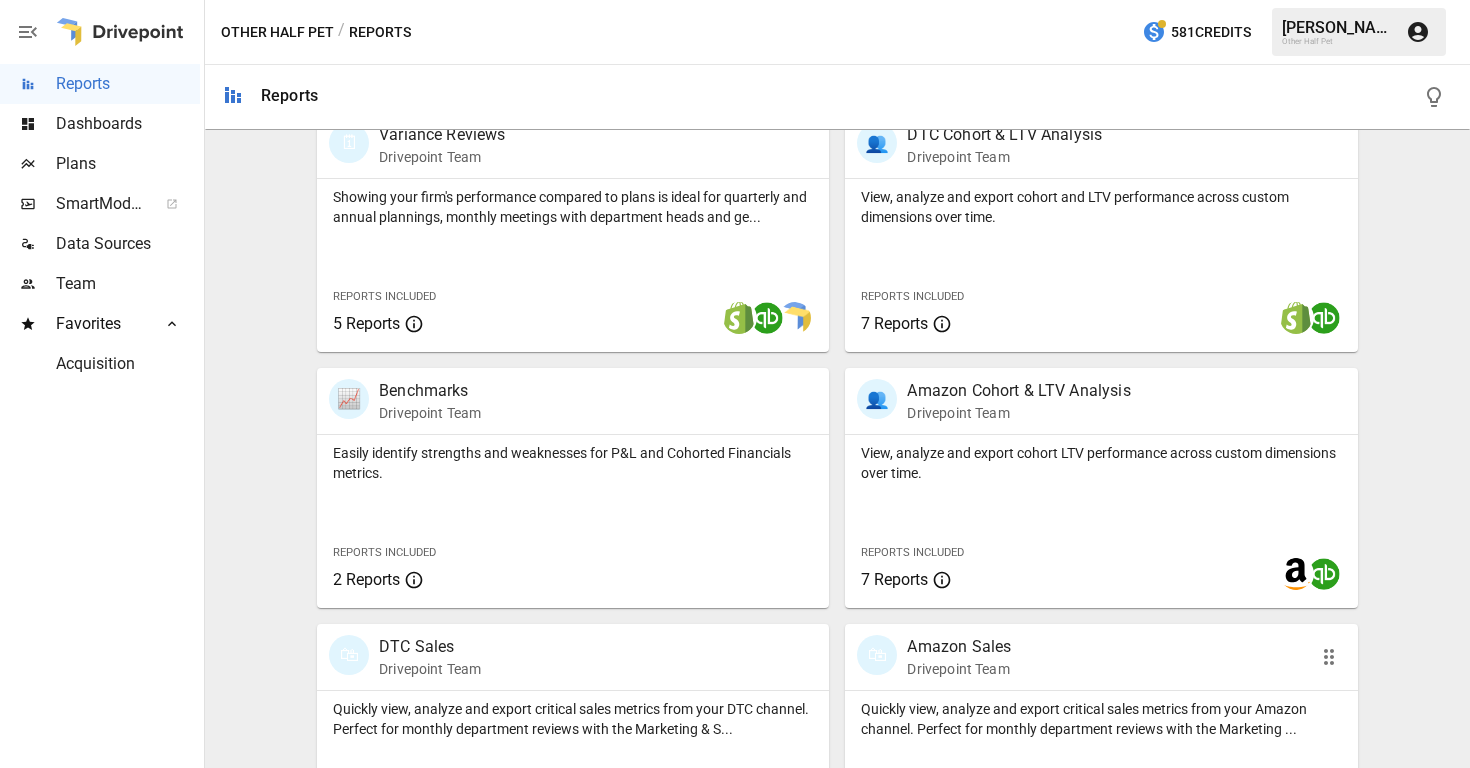 scroll, scrollTop: 637, scrollLeft: 0, axis: vertical 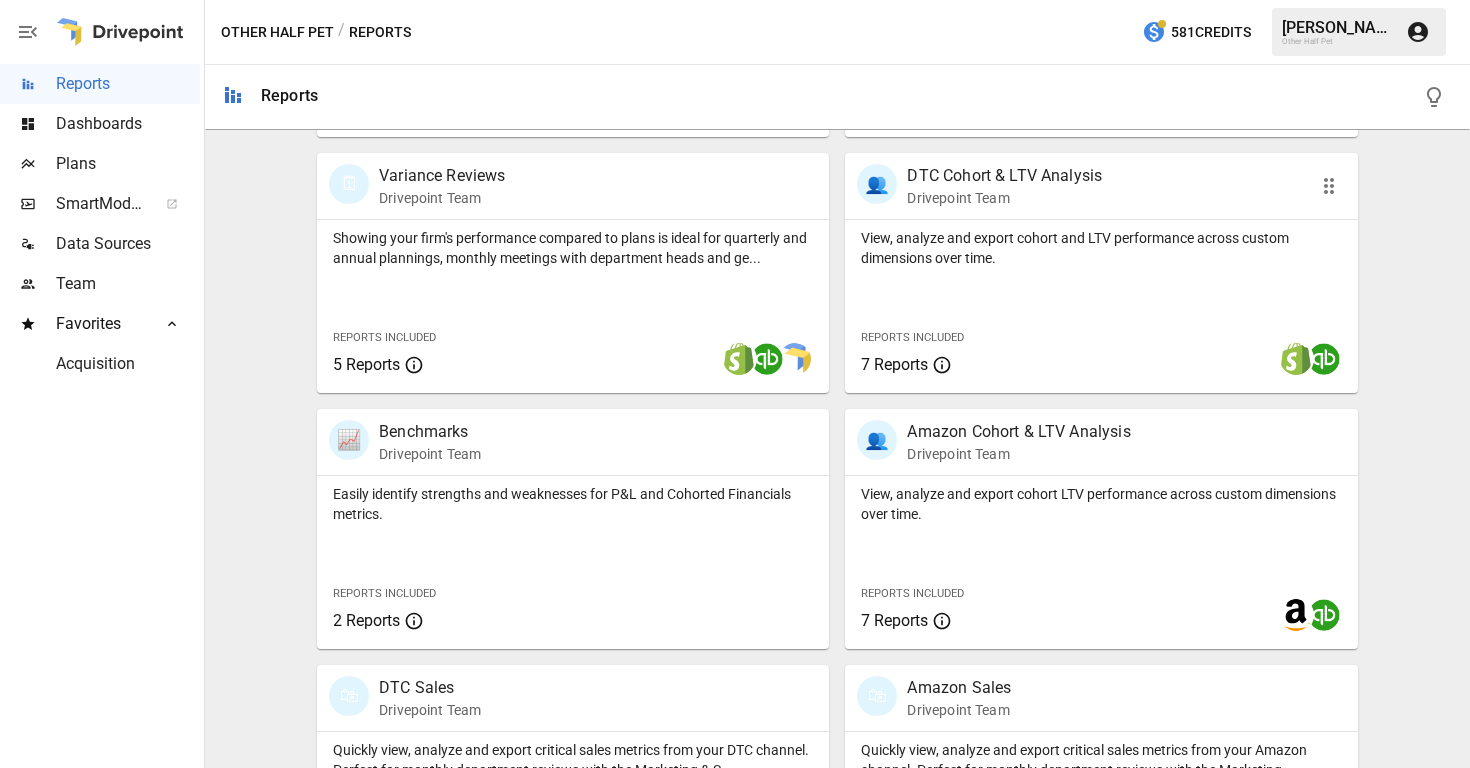 click on "View, analyze and export cohort and LTV performance across custom dimensions over time.  Reports Included 7 Reports" at bounding box center [1101, 306] 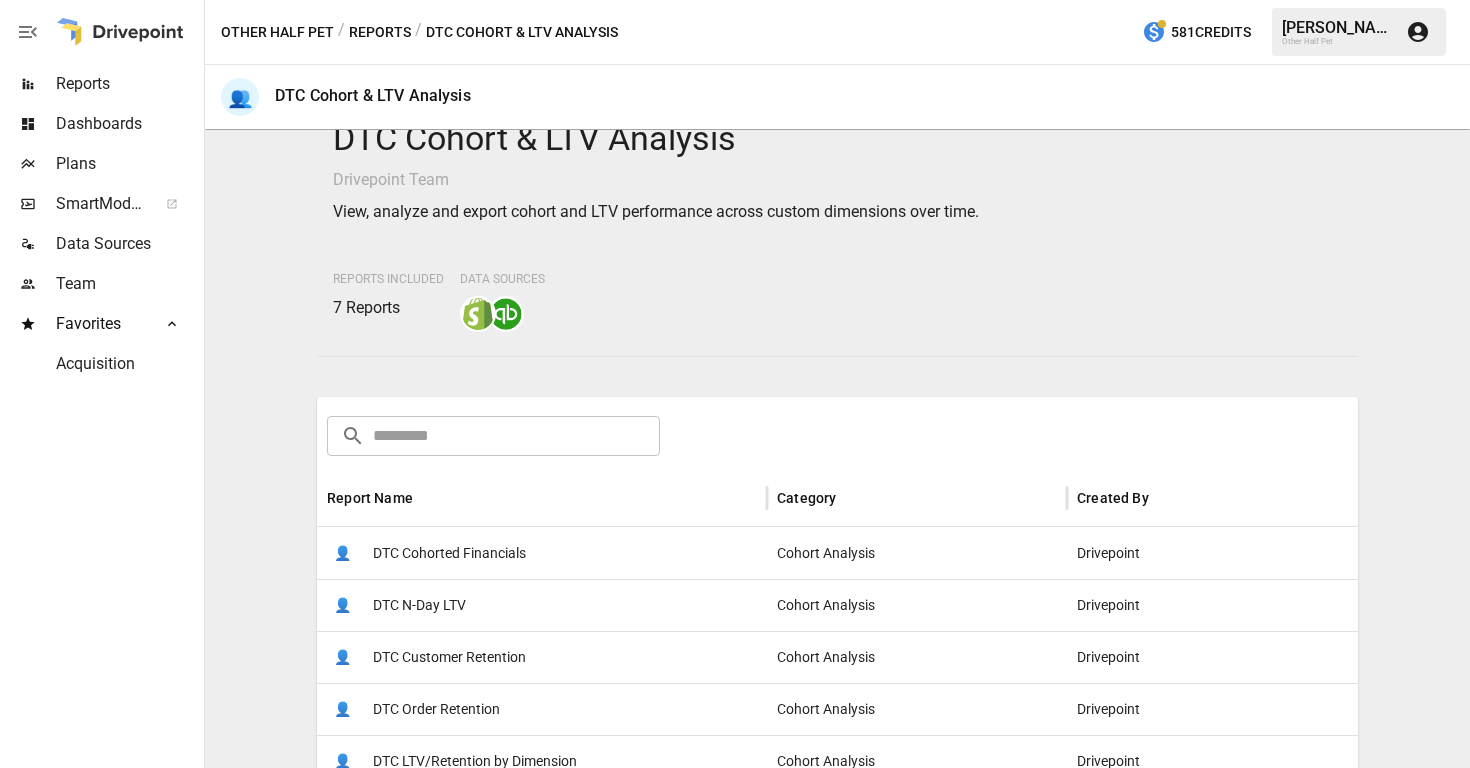 scroll, scrollTop: 118, scrollLeft: 0, axis: vertical 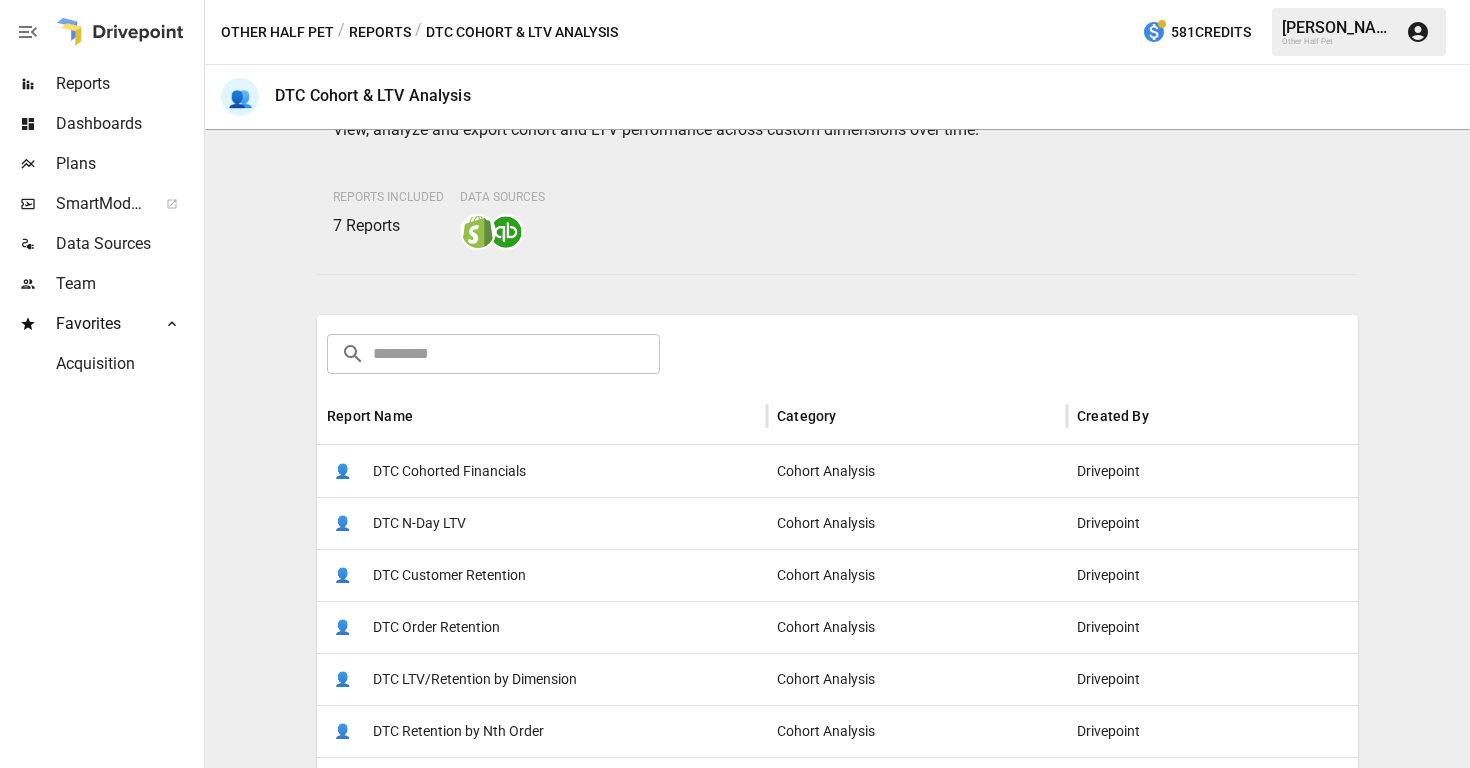 click on "DTC Cohorted Financials" at bounding box center (449, 471) 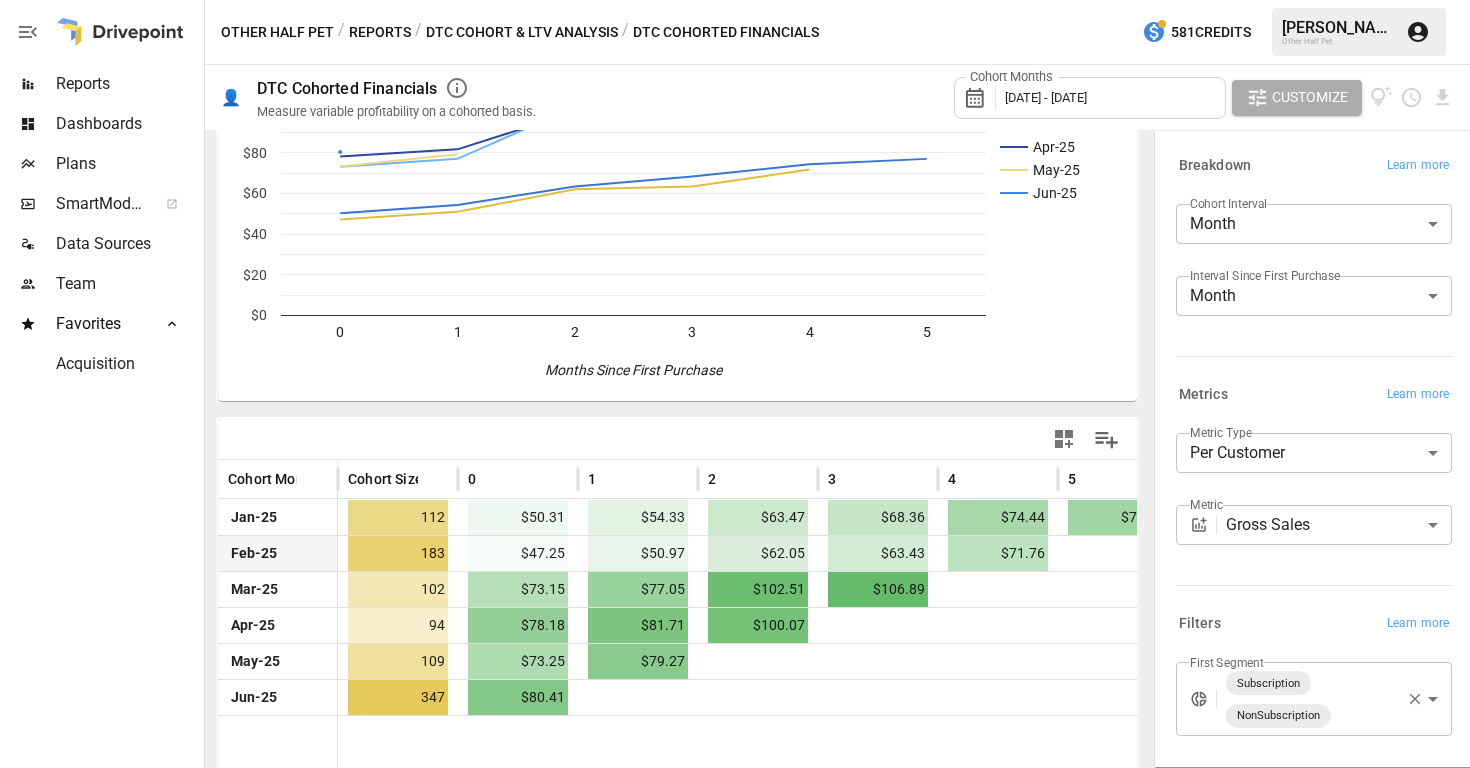 scroll, scrollTop: 206, scrollLeft: 0, axis: vertical 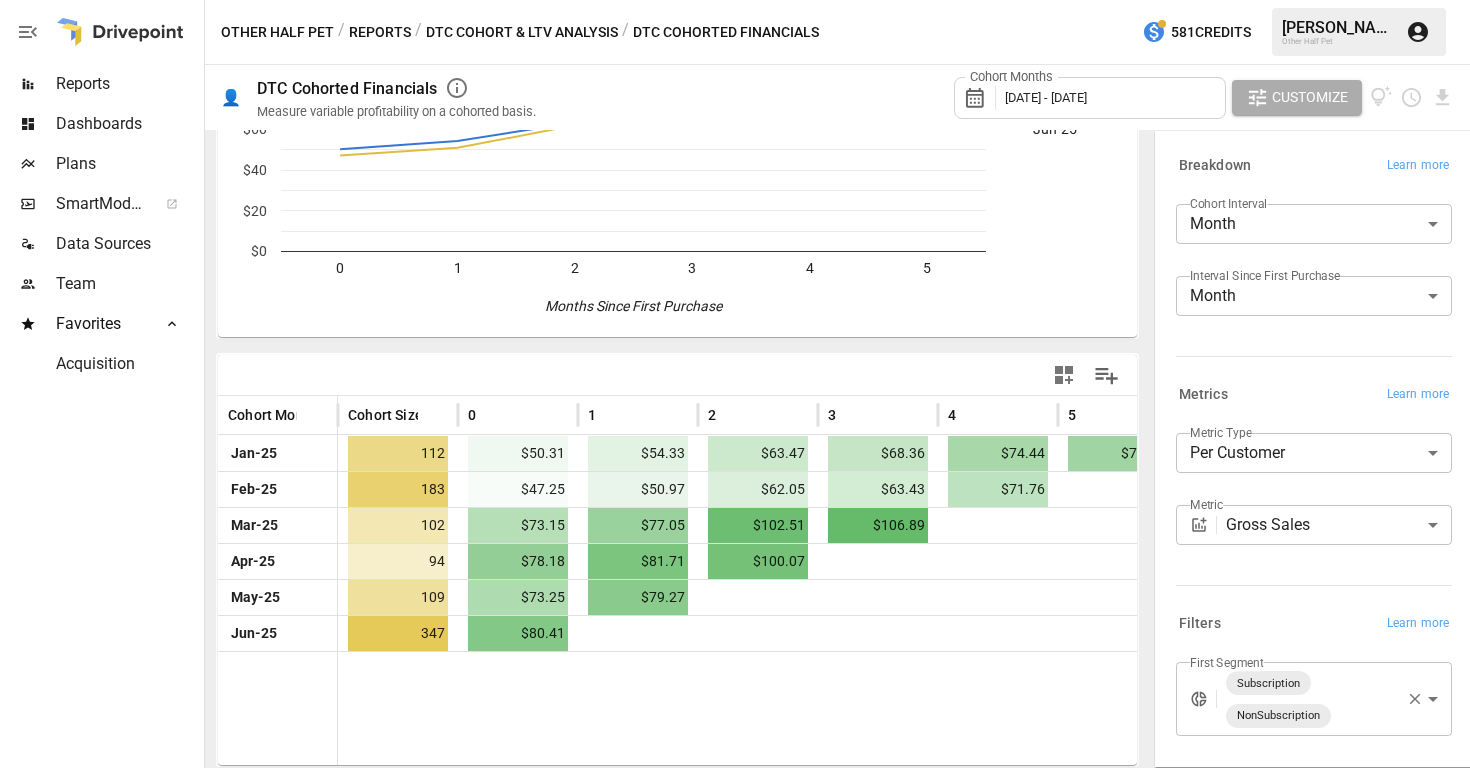 click on "**********" at bounding box center (735, 0) 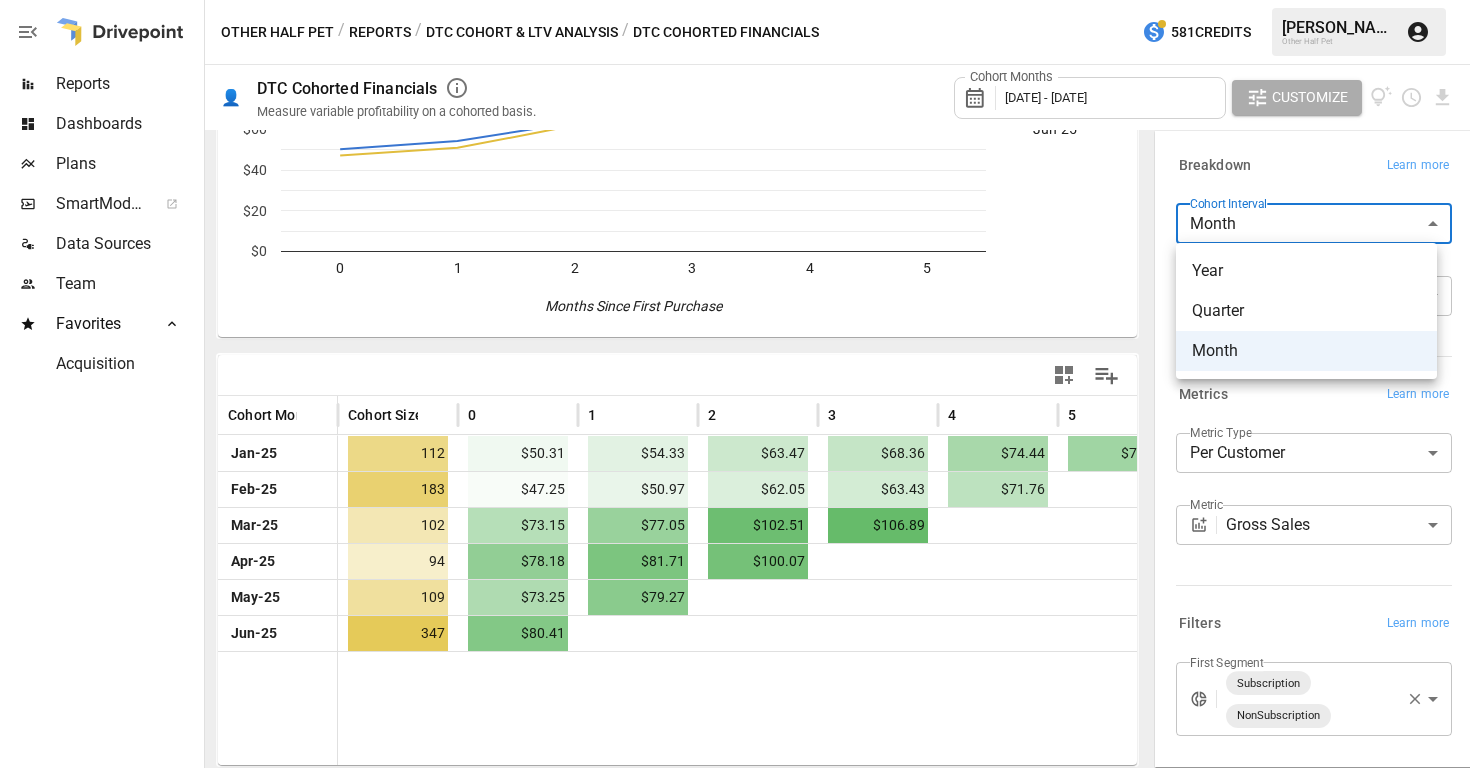 click at bounding box center [735, 384] 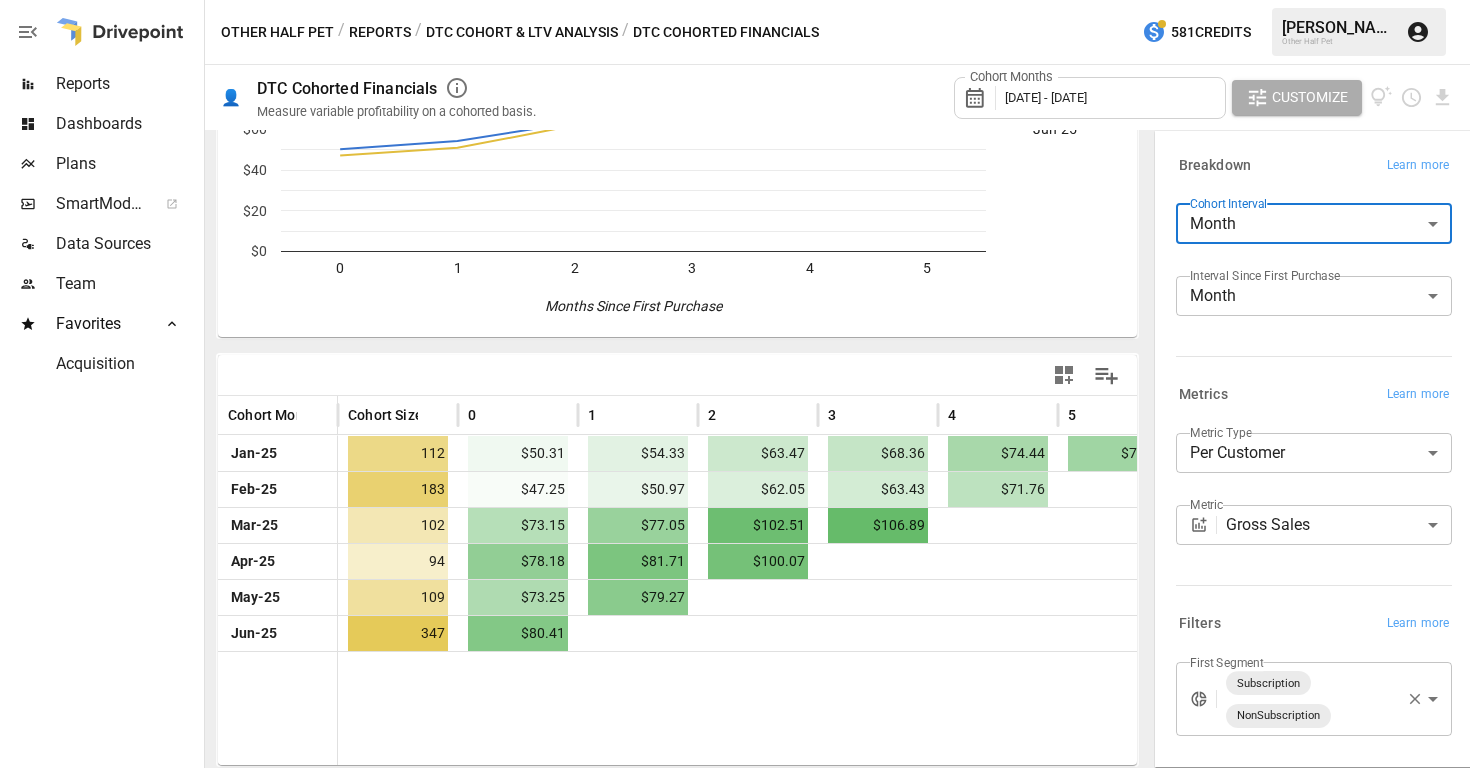 click on "Cohort Months [DATE] - [DATE]" at bounding box center [1090, 98] 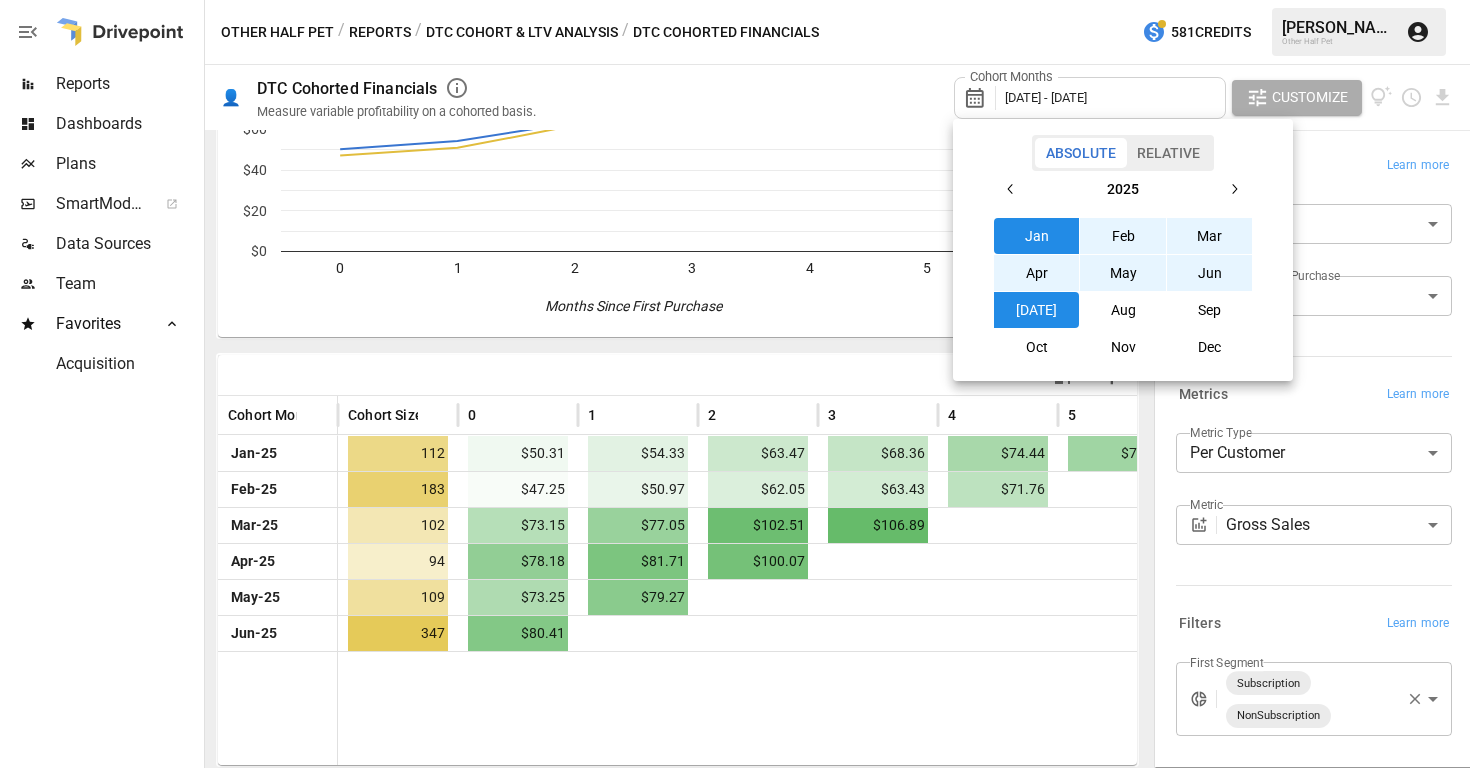 click at bounding box center [735, 384] 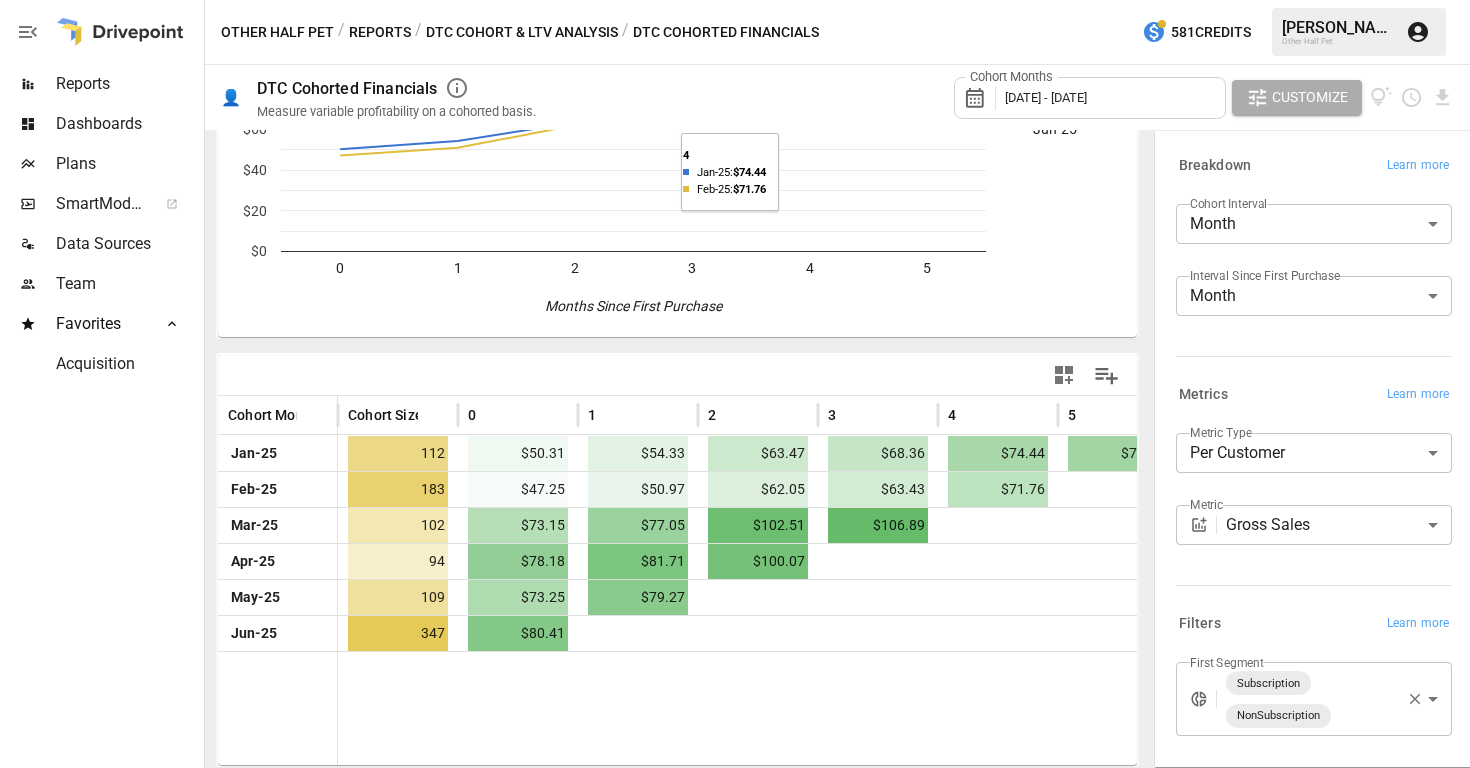 click on "DTC Cohort & LTV Analysis" at bounding box center [522, 32] 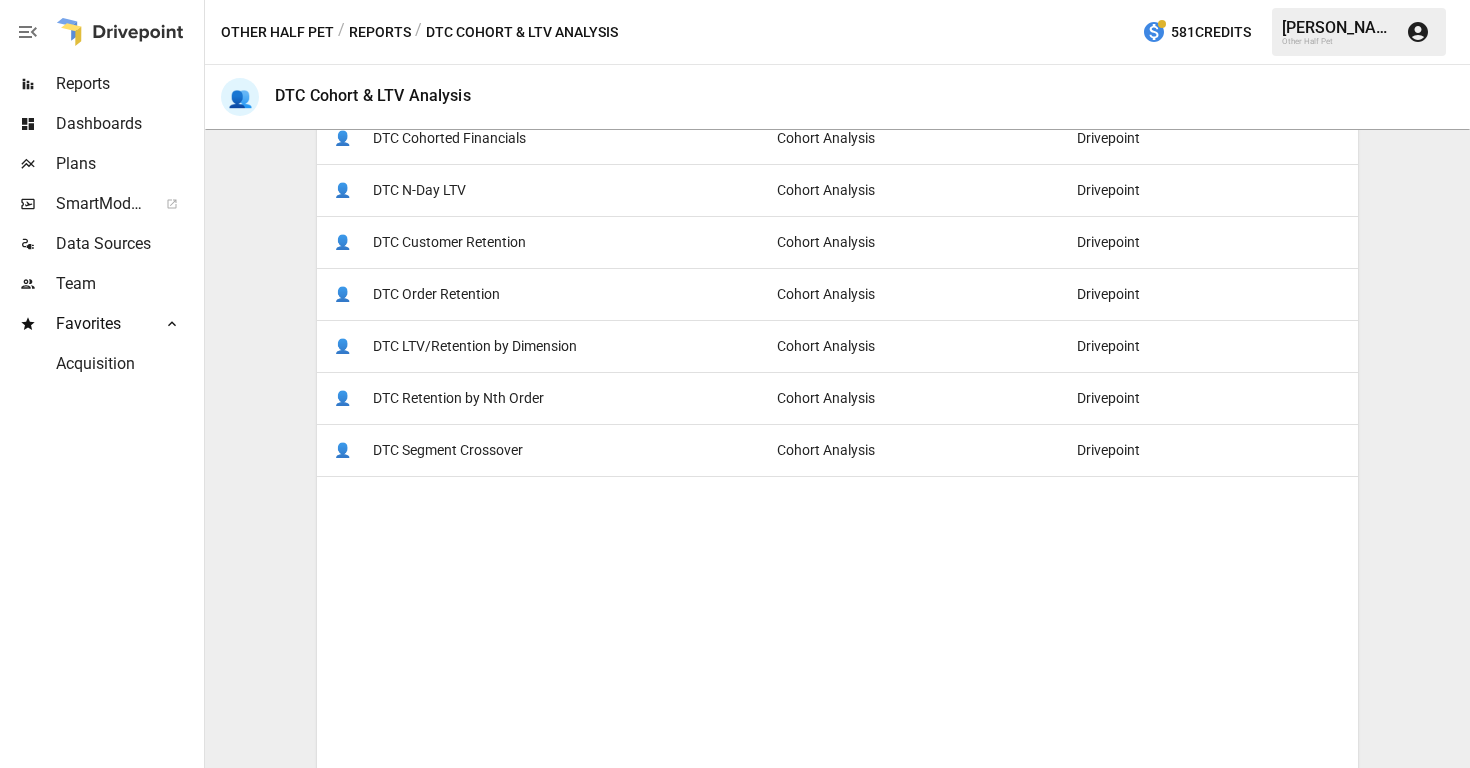 scroll, scrollTop: 320, scrollLeft: 0, axis: vertical 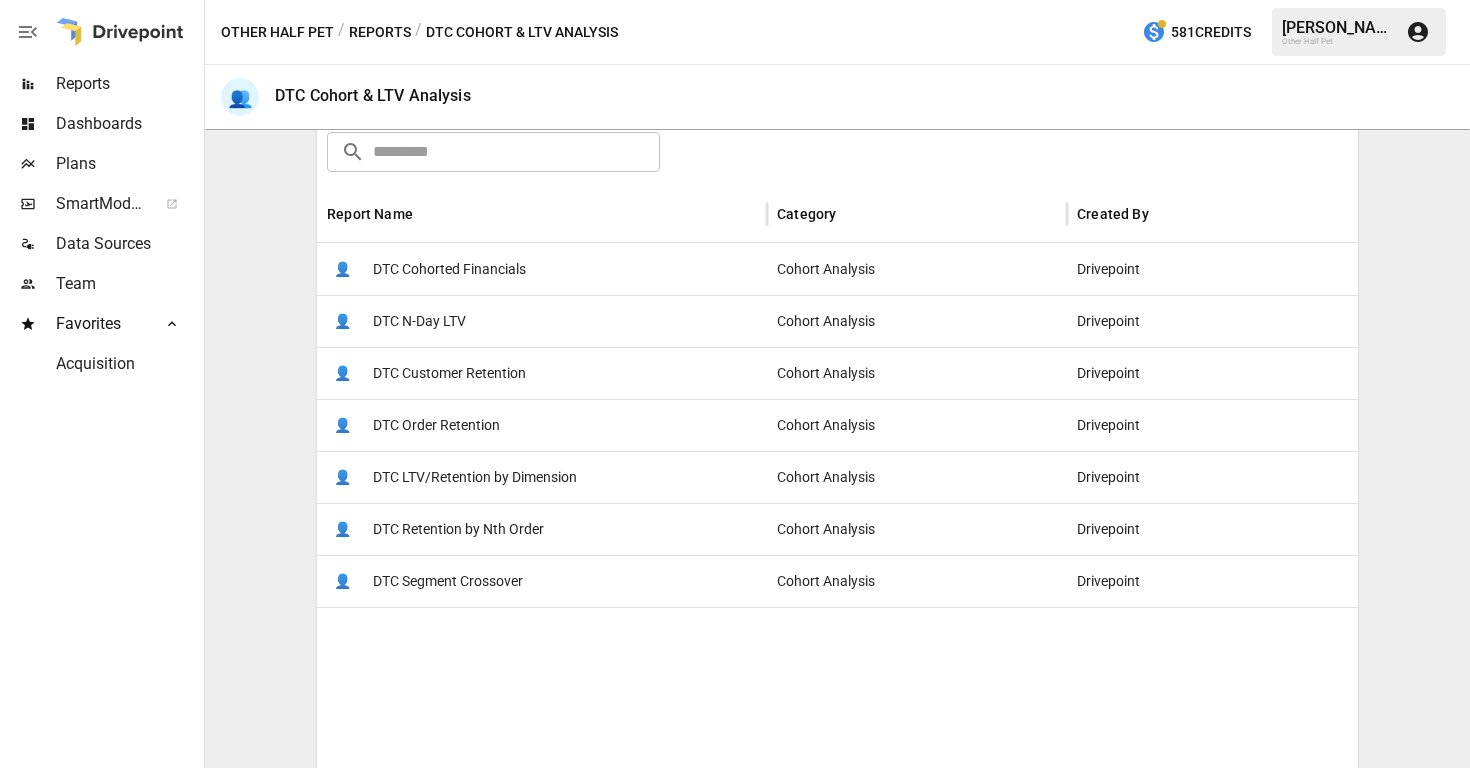 click on "DTC Order Retention" at bounding box center (436, 425) 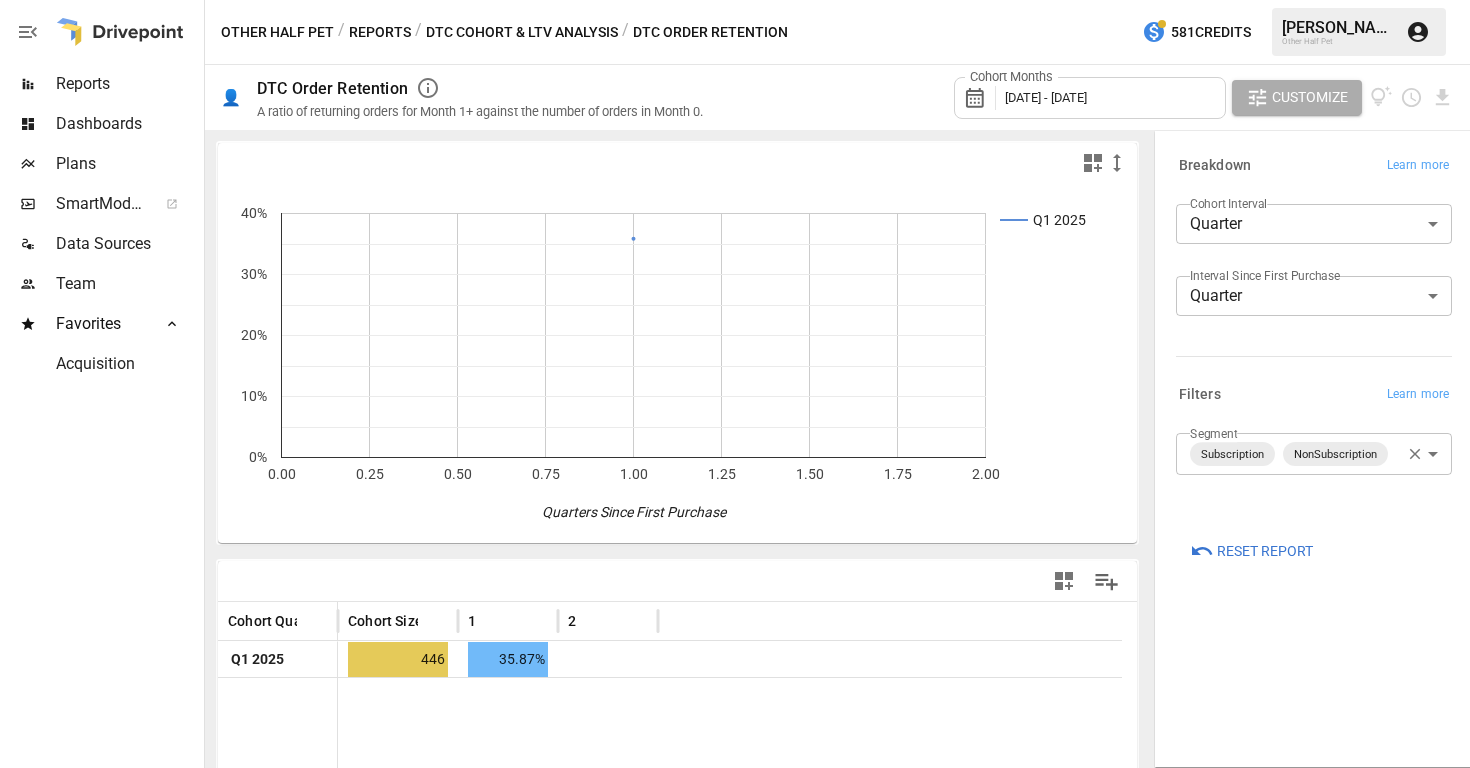 click on "DTC Cohort & LTV Analysis" at bounding box center (522, 32) 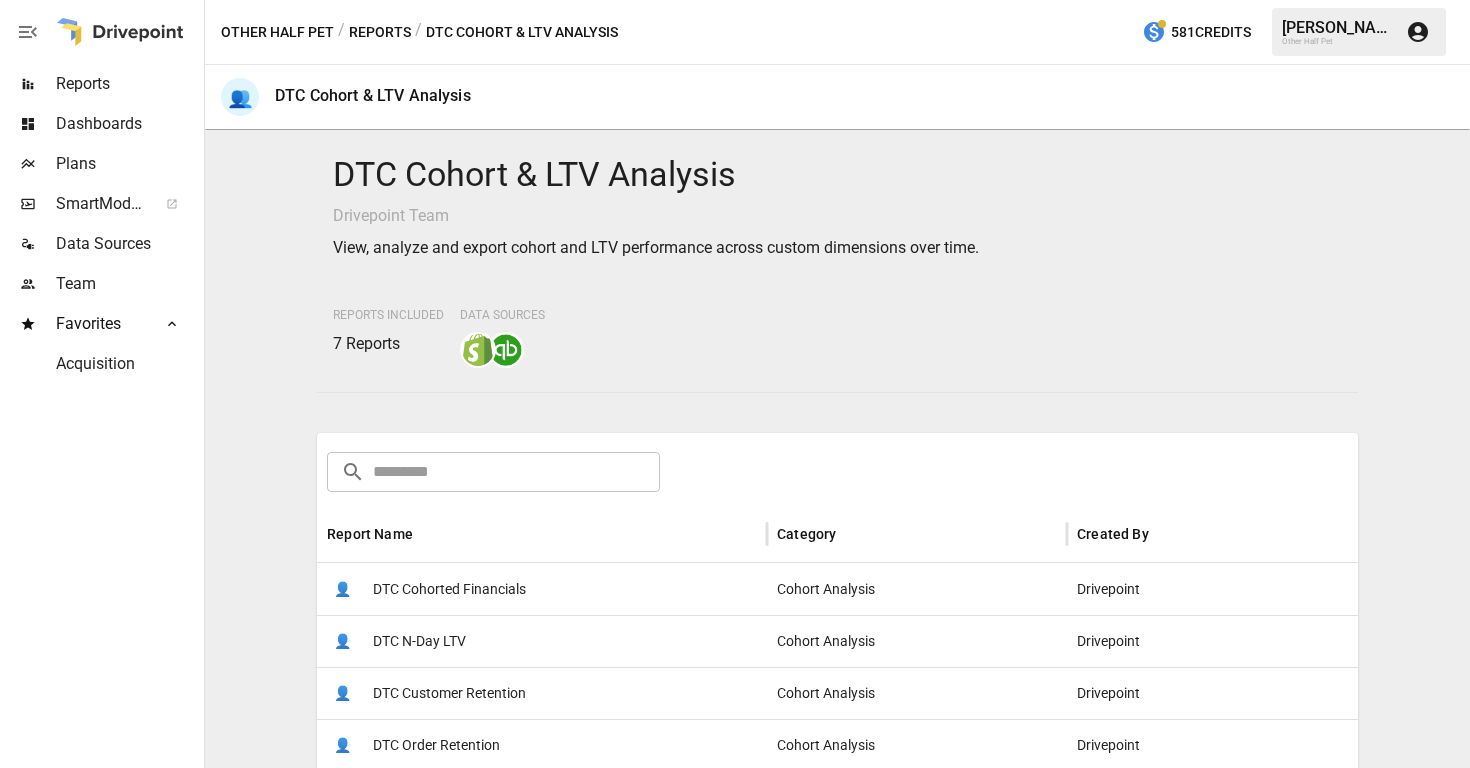 scroll, scrollTop: 129, scrollLeft: 0, axis: vertical 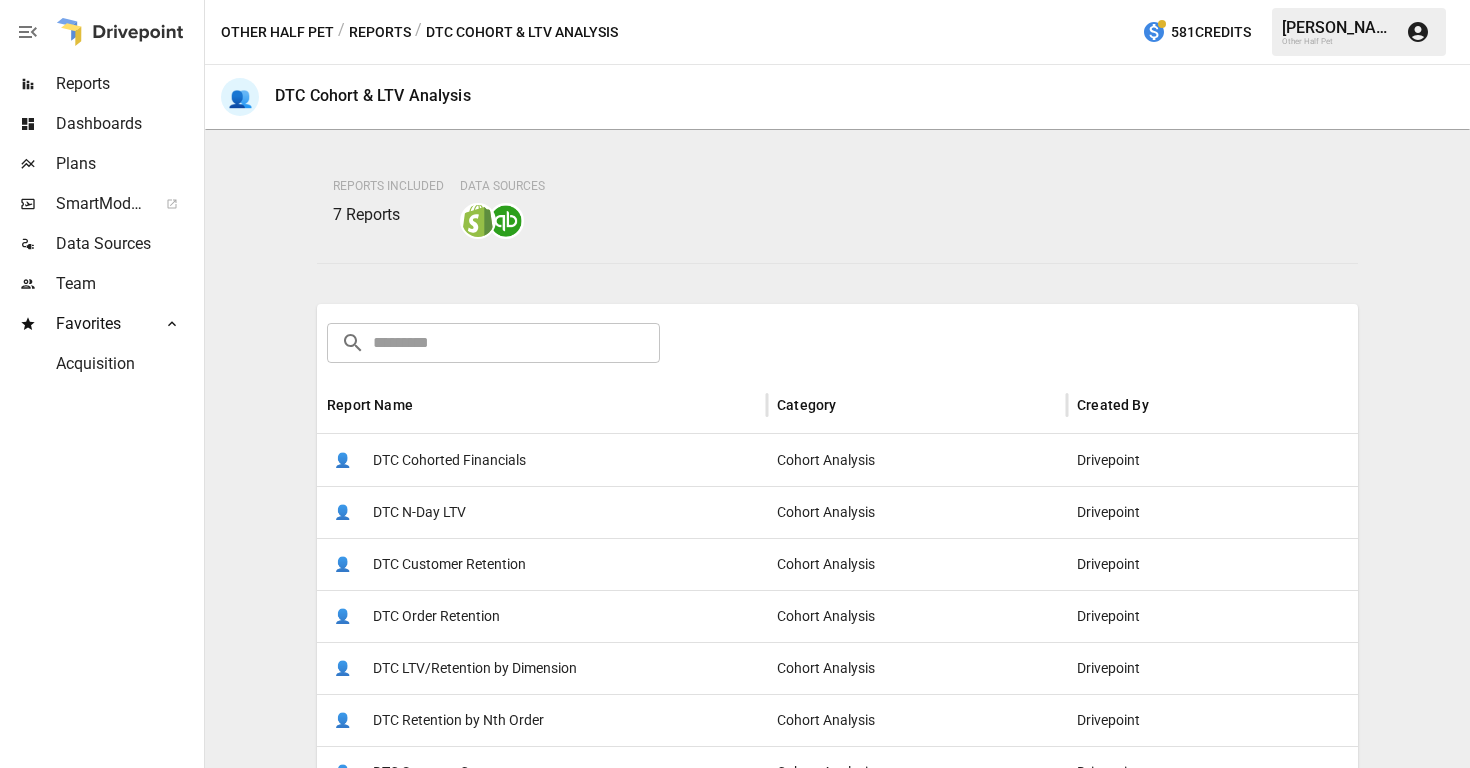 click on "DTC Customer Retention" at bounding box center (449, 564) 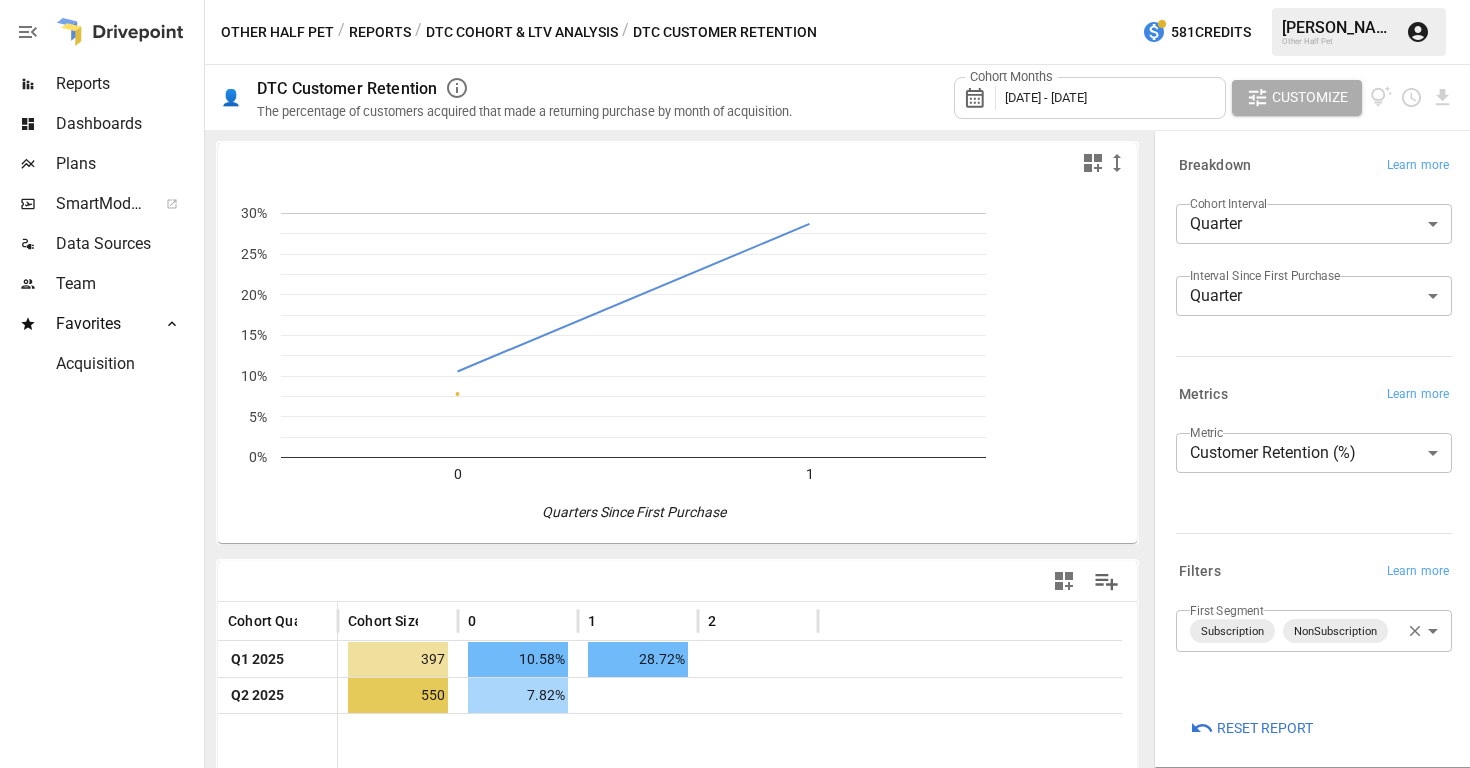 click on "Cohort Months [DATE] - [DATE]" at bounding box center [1090, 98] 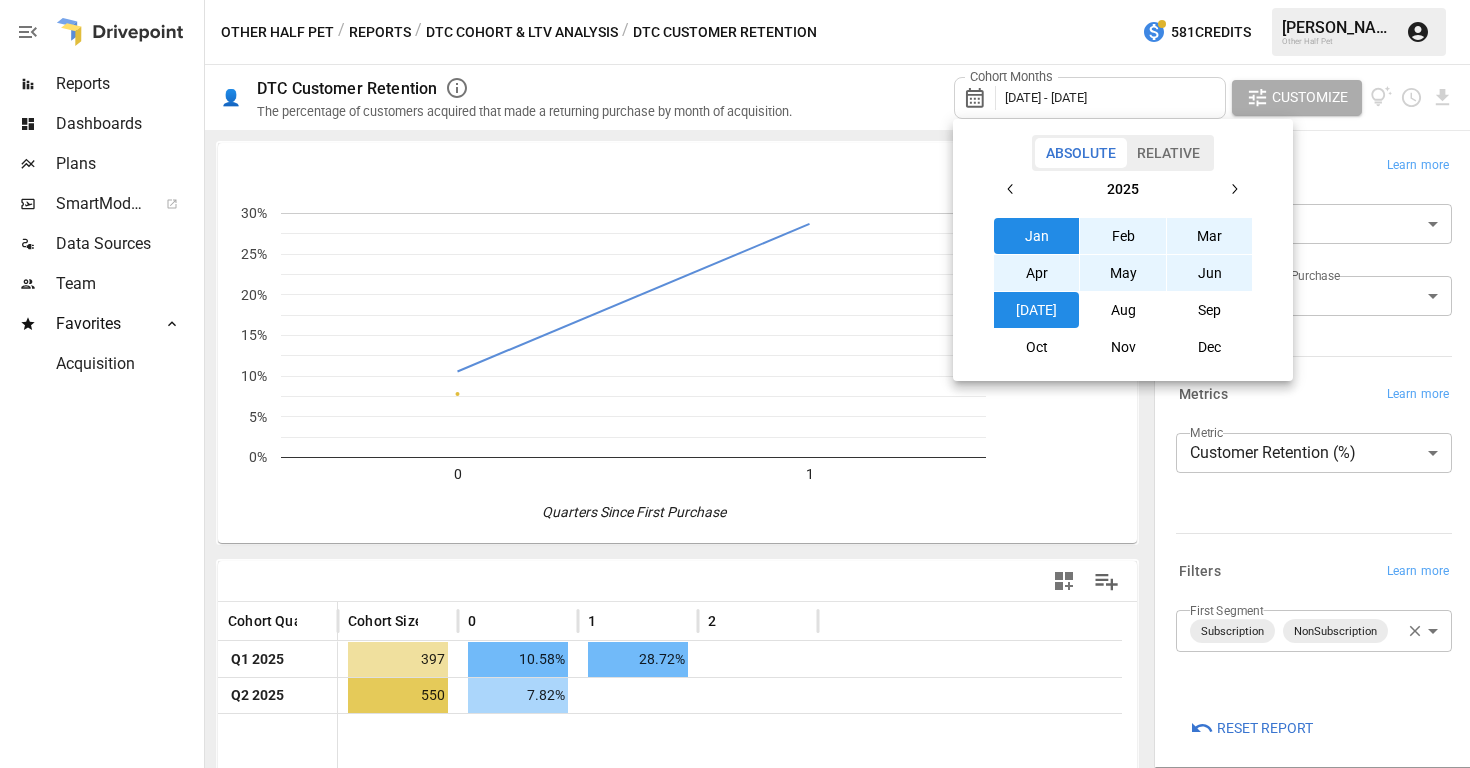 click at bounding box center [735, 384] 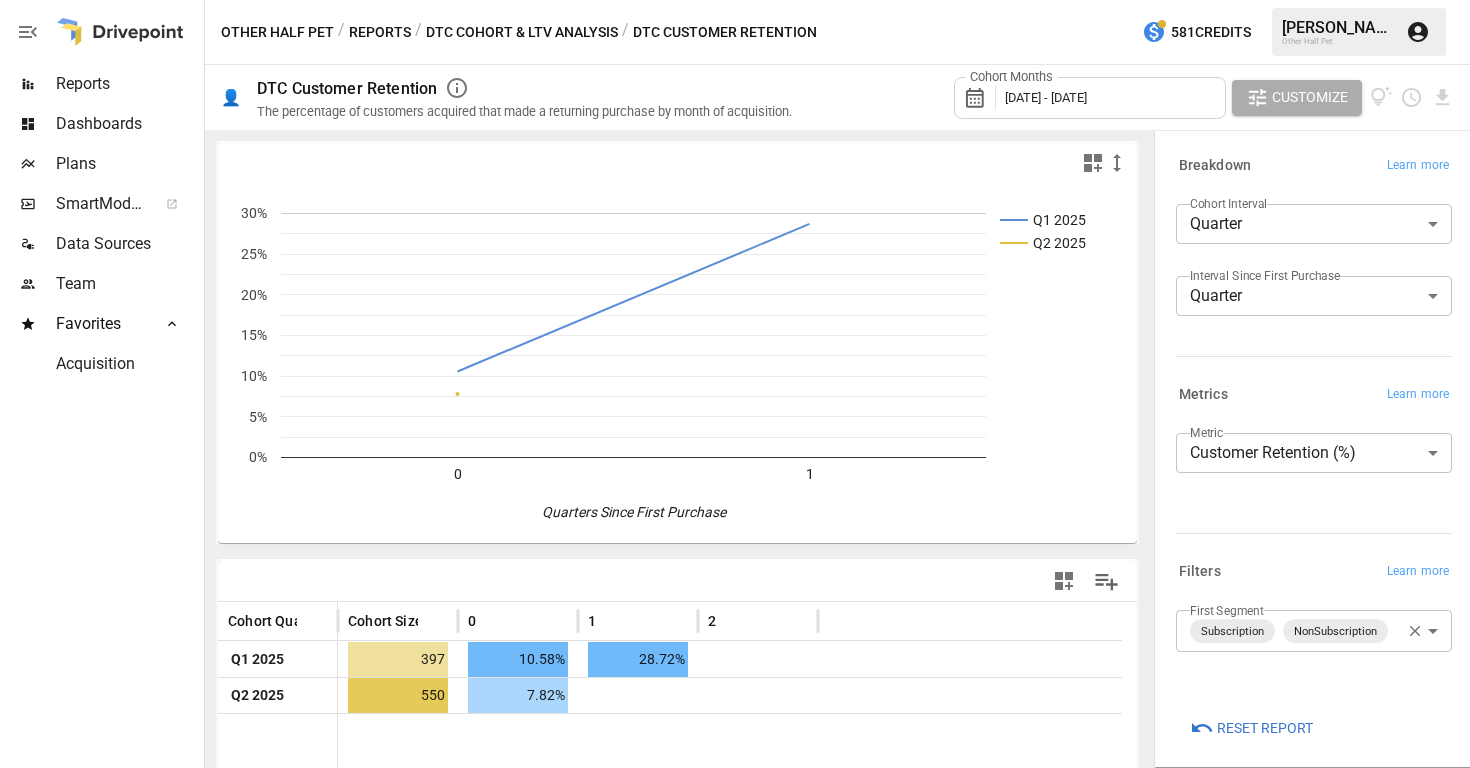 click on "Other Half Pet / Reports / DTC Cohort & LTV Analysis / DTC Customer Retention 581  Credits [PERSON_NAME] Other Half Pet" at bounding box center [837, 32] 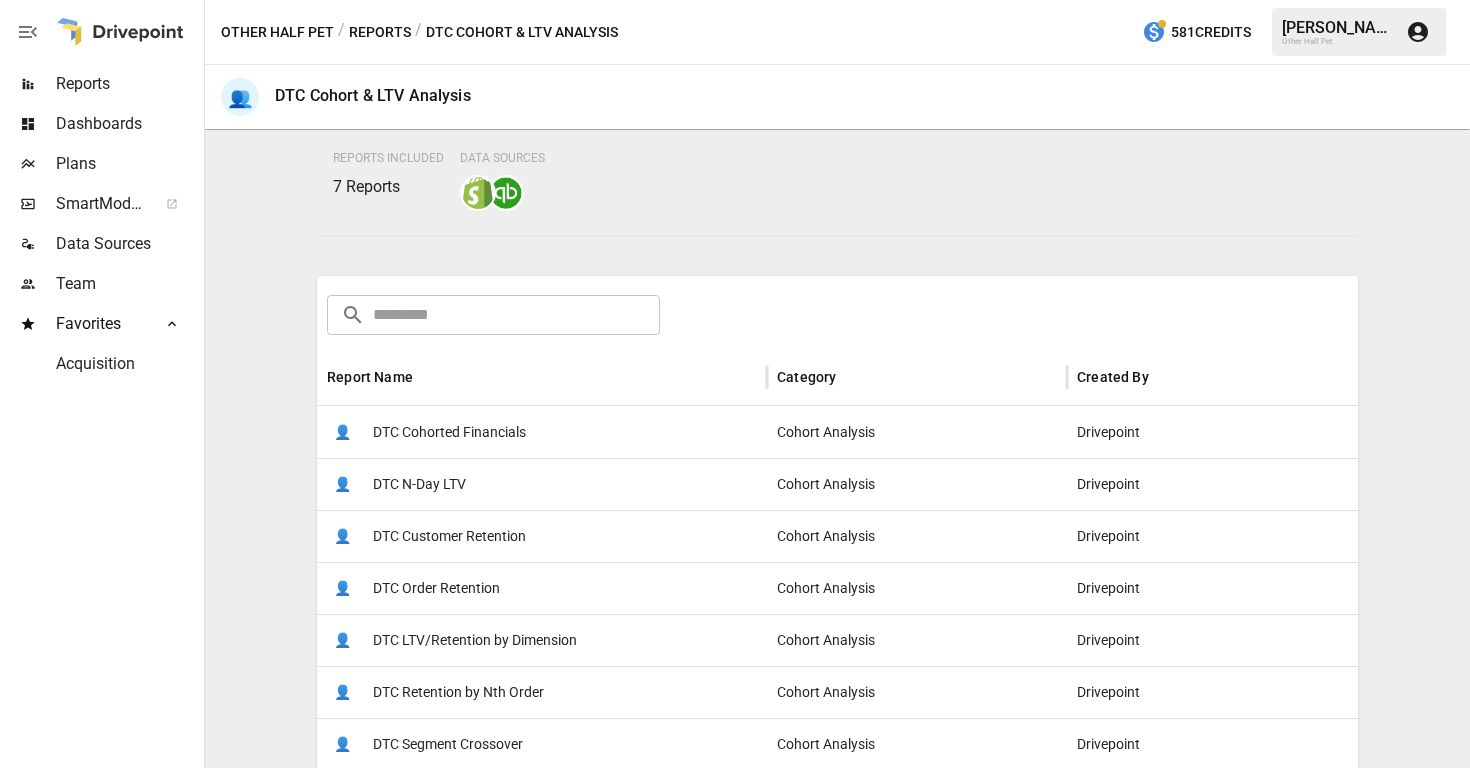 scroll, scrollTop: 300, scrollLeft: 0, axis: vertical 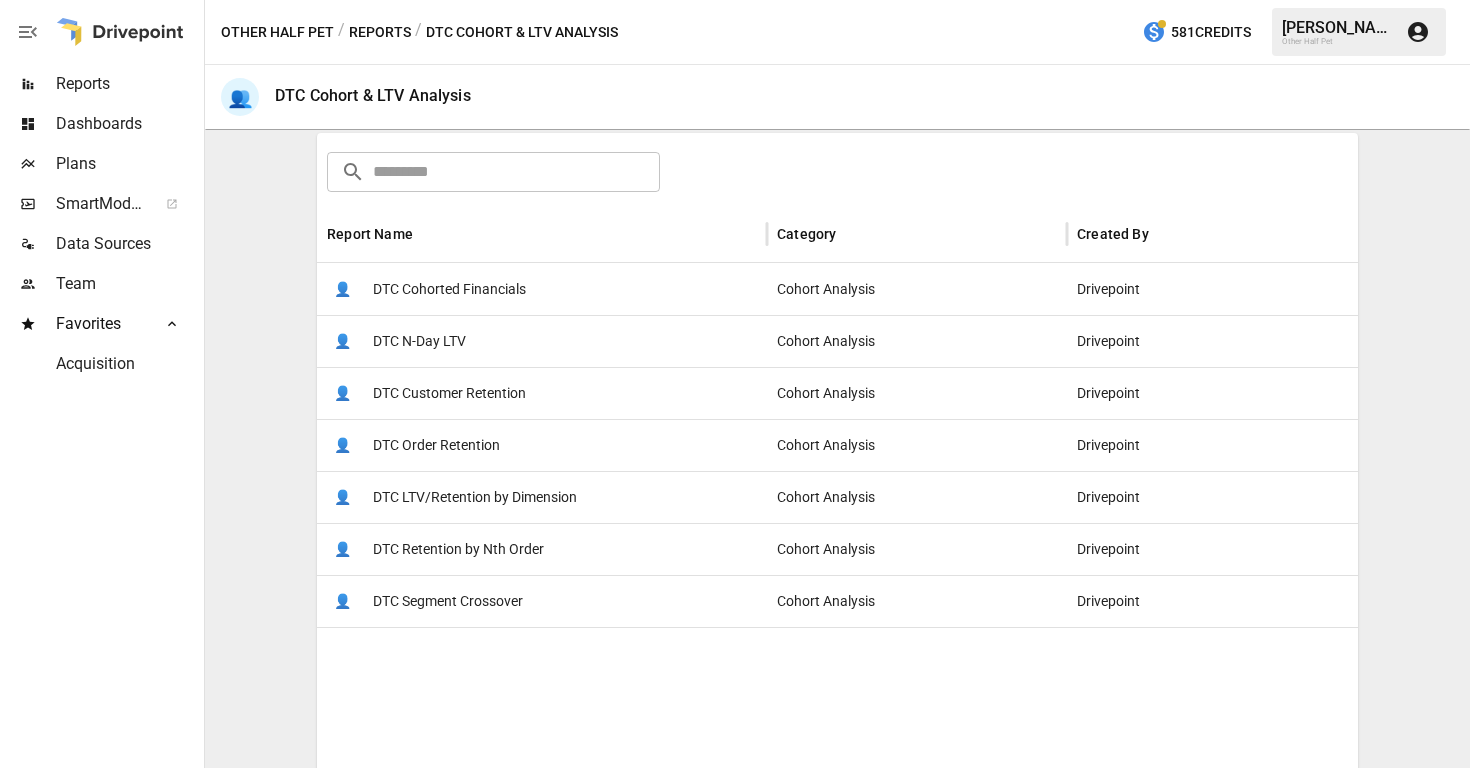click on "DTC Cohorted Financials" at bounding box center (449, 289) 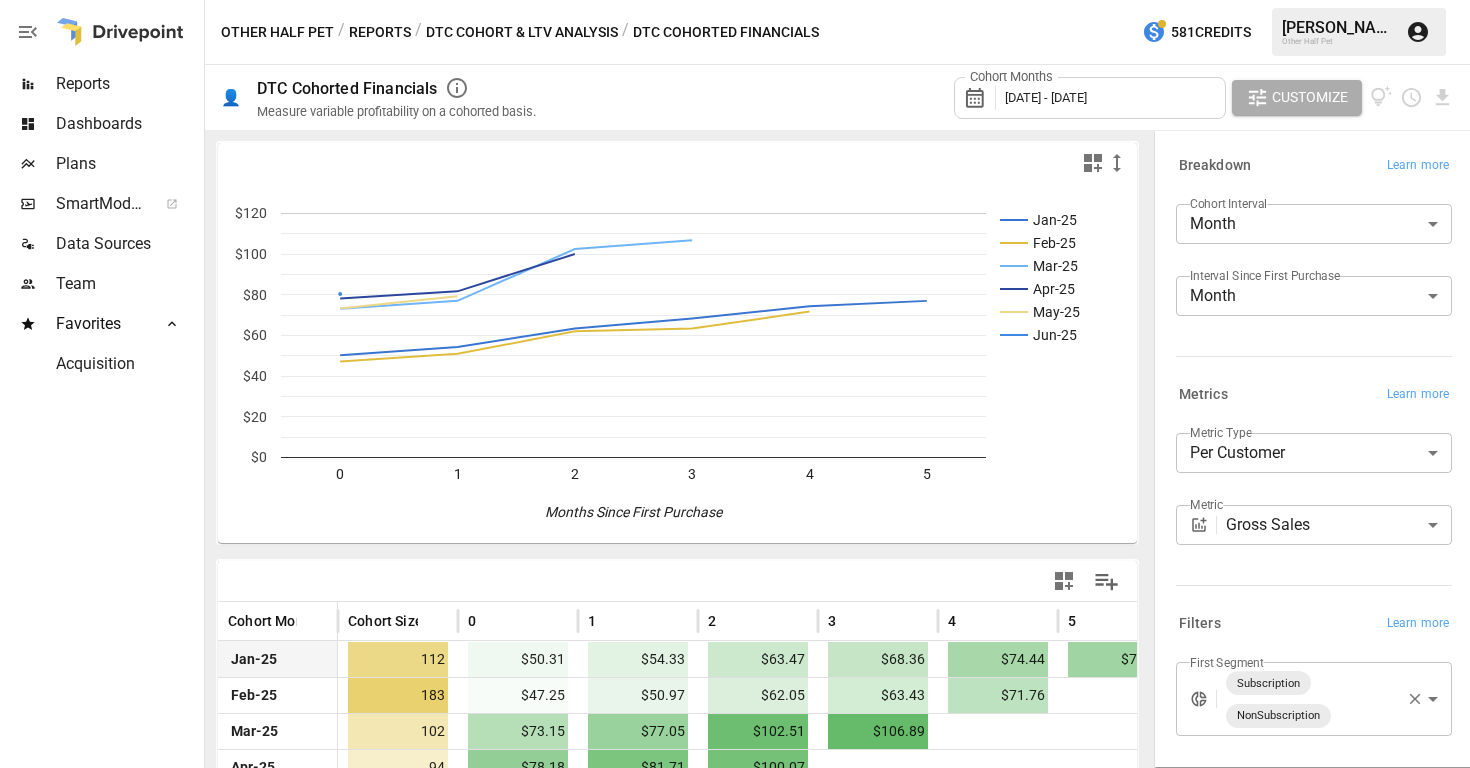 scroll, scrollTop: 159, scrollLeft: 0, axis: vertical 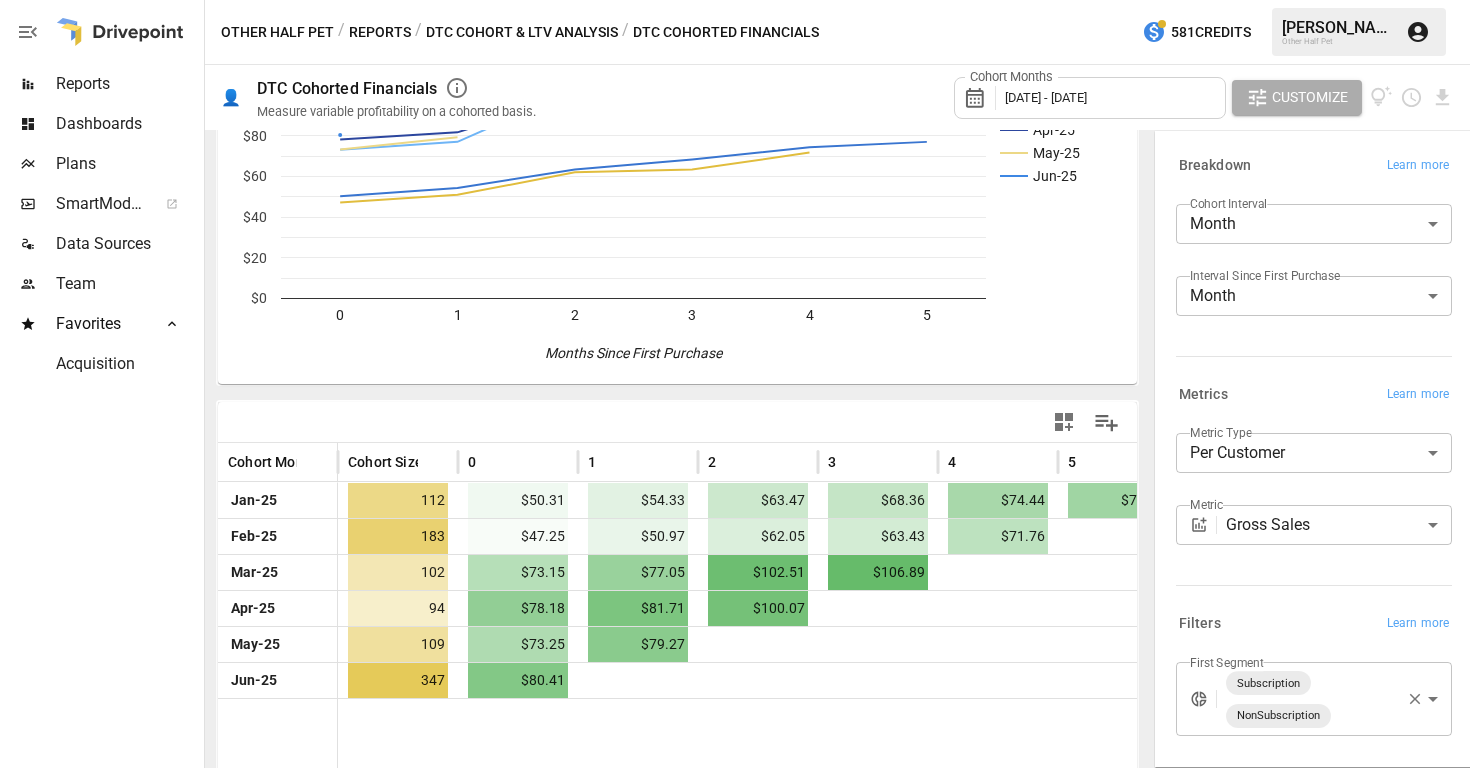 click on "DTC Cohort & LTV Analysis" at bounding box center [522, 32] 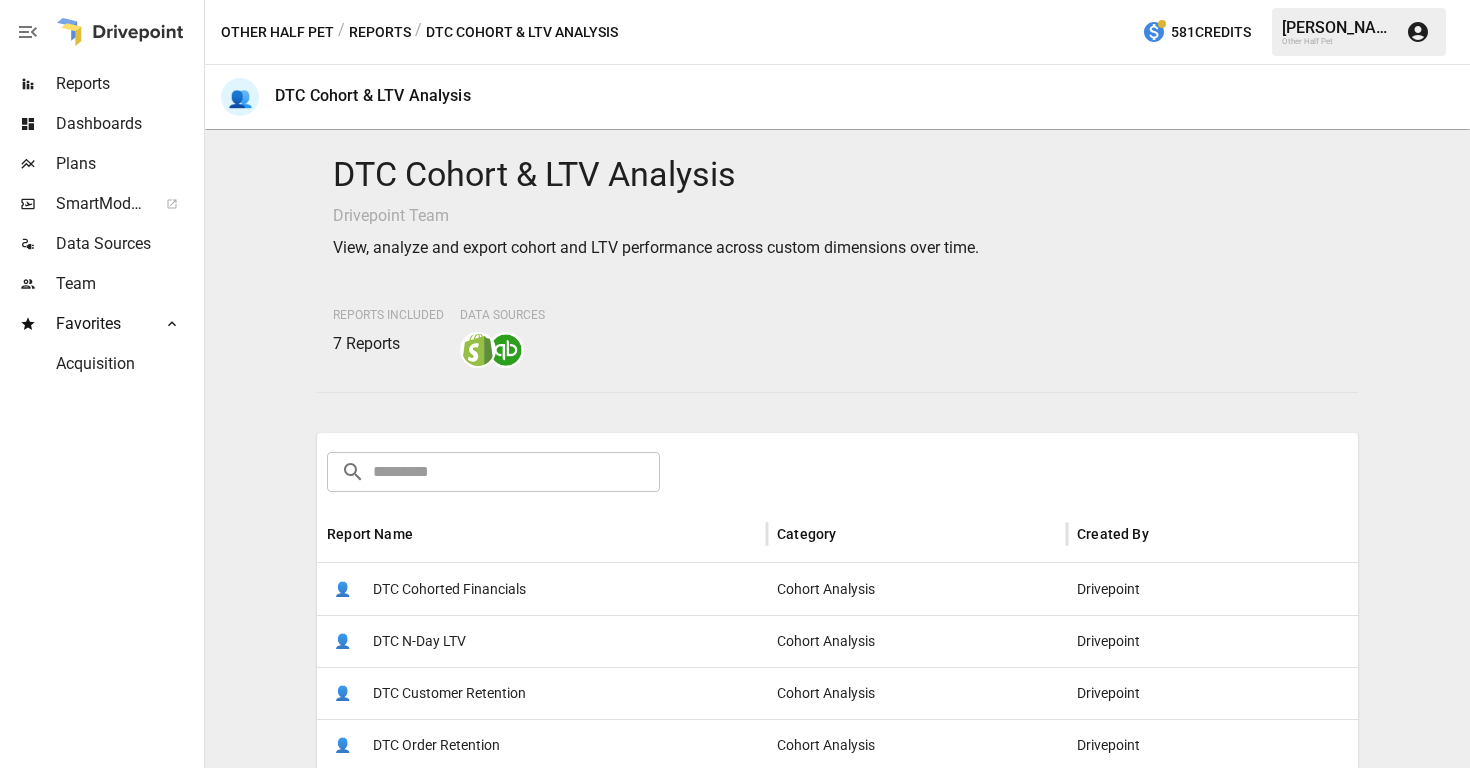 scroll, scrollTop: 343, scrollLeft: 0, axis: vertical 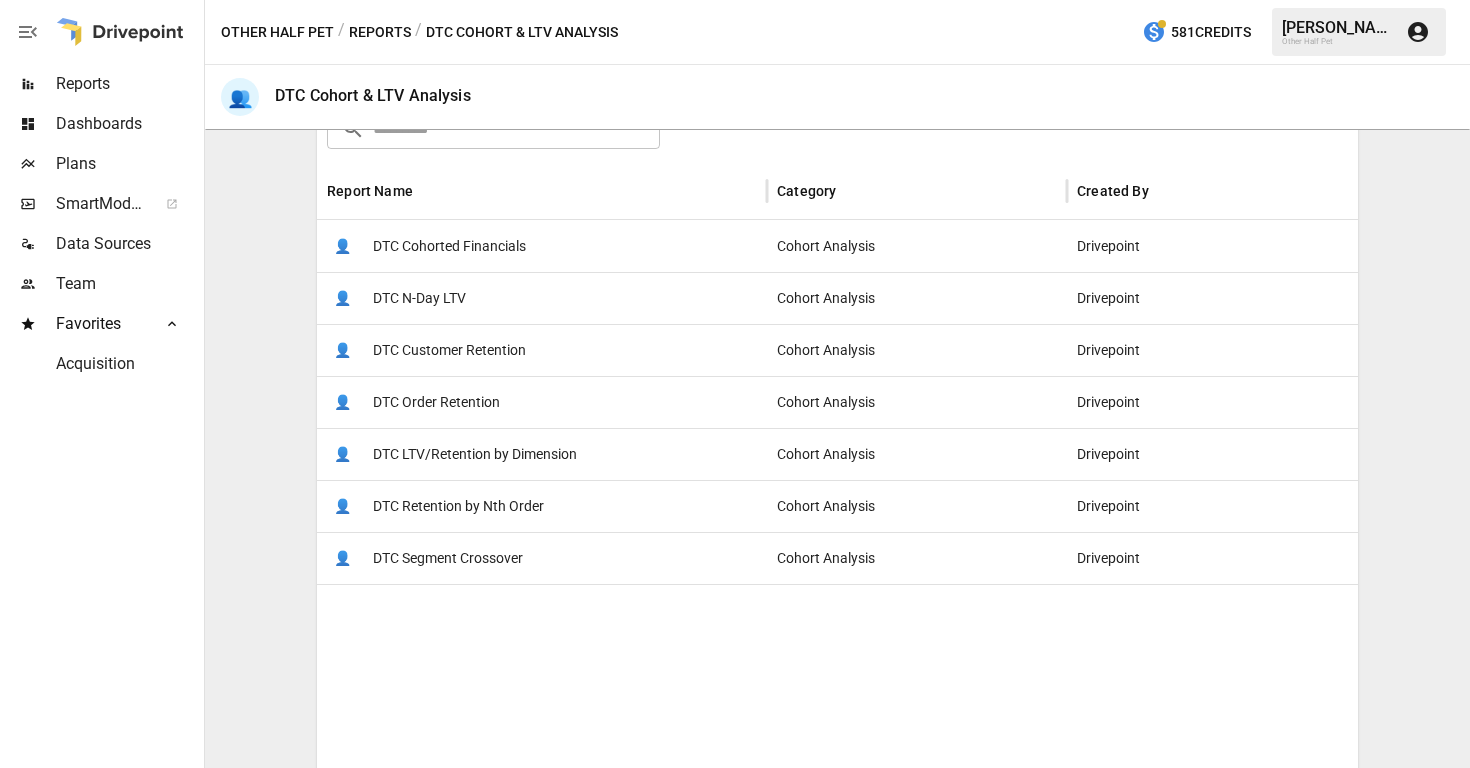 click on "DTC LTV/Retention by Dimension" at bounding box center [475, 454] 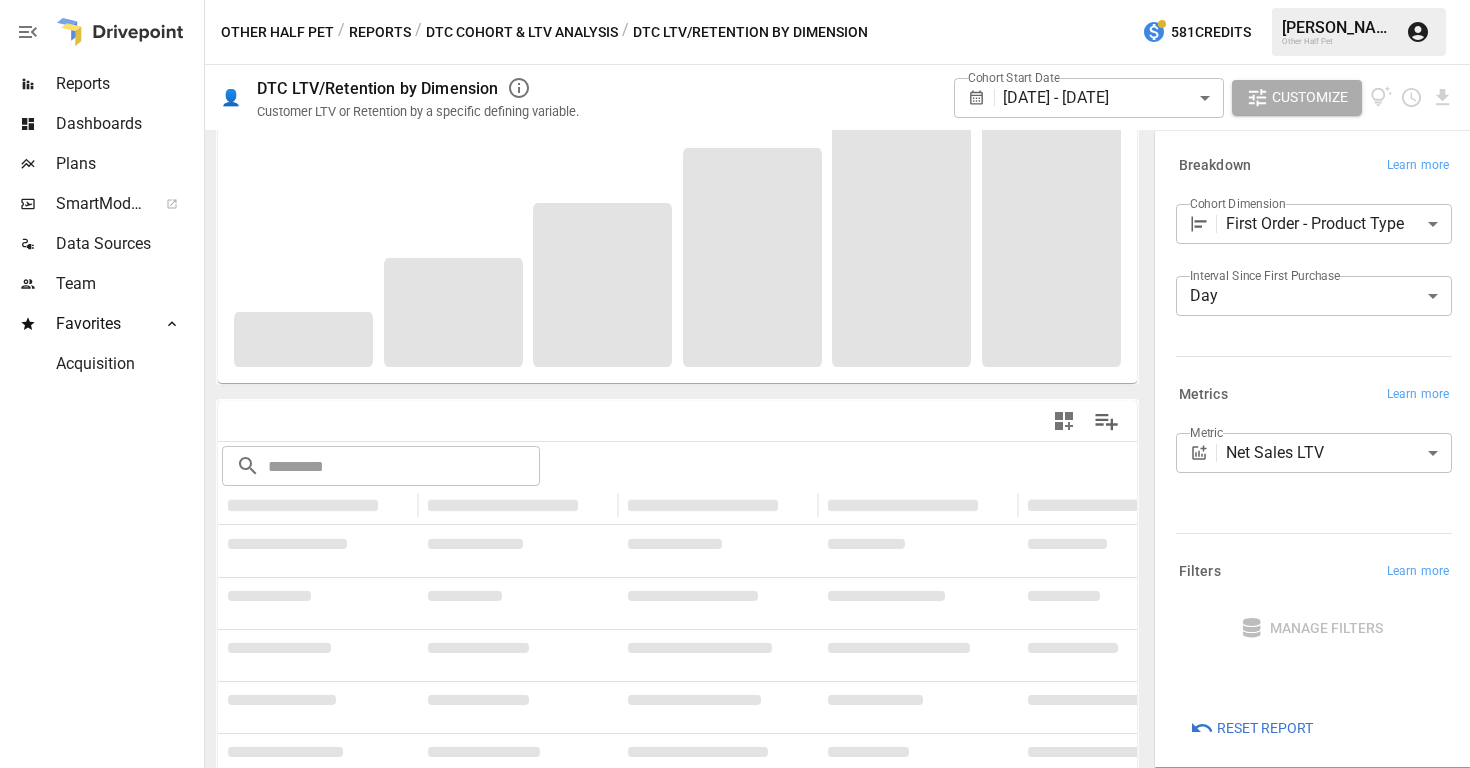 scroll, scrollTop: 217, scrollLeft: 0, axis: vertical 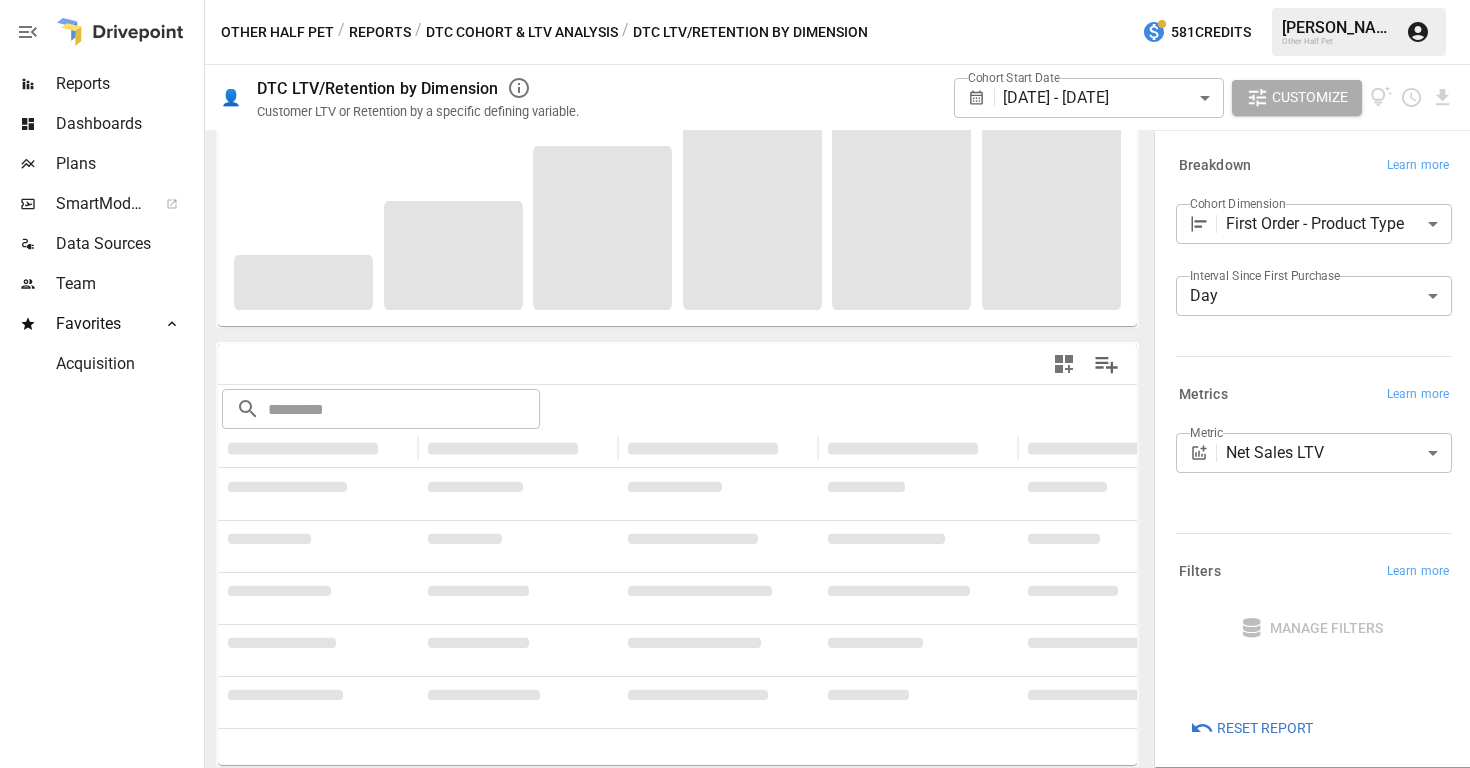 click on "Metrics Learn more" at bounding box center (1310, 391) 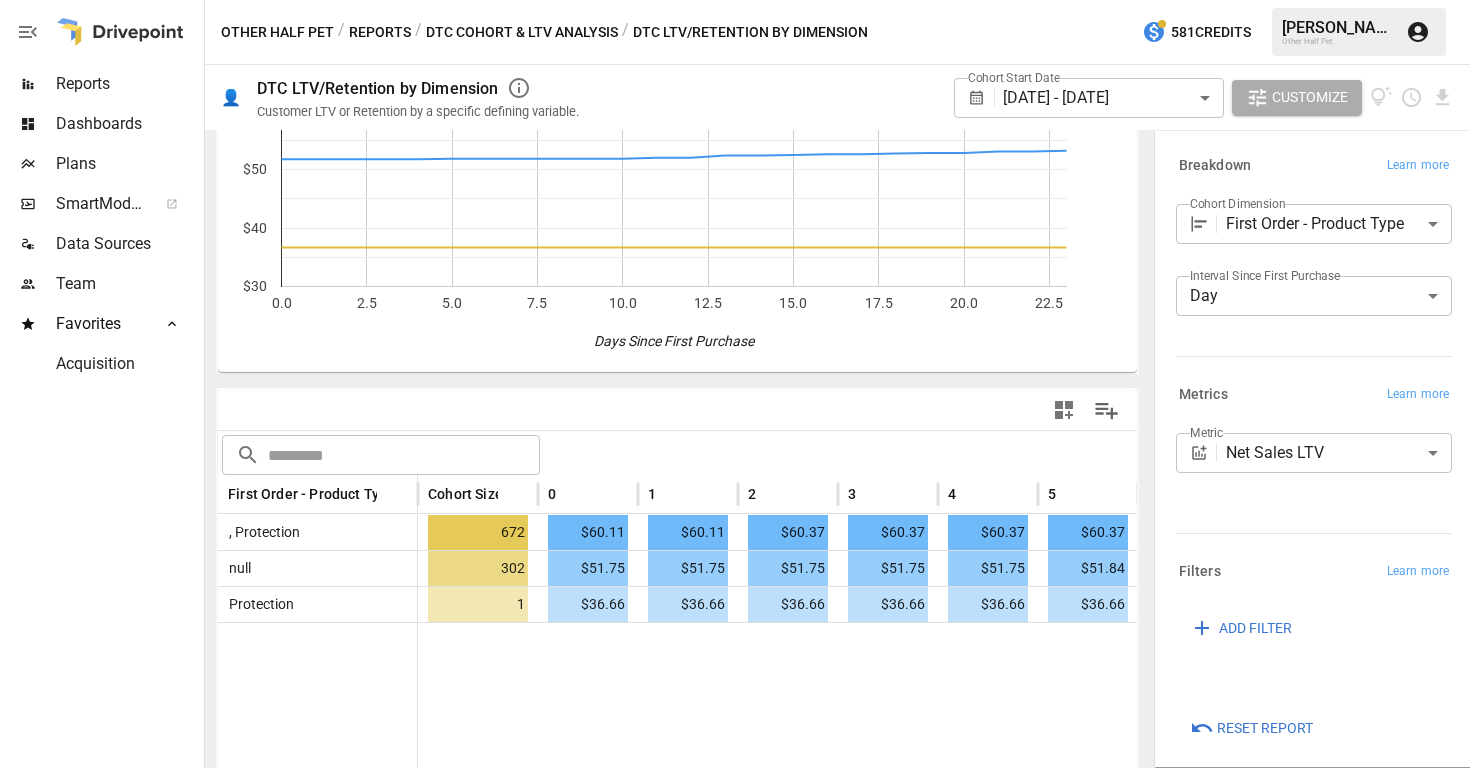 scroll, scrollTop: 0, scrollLeft: 0, axis: both 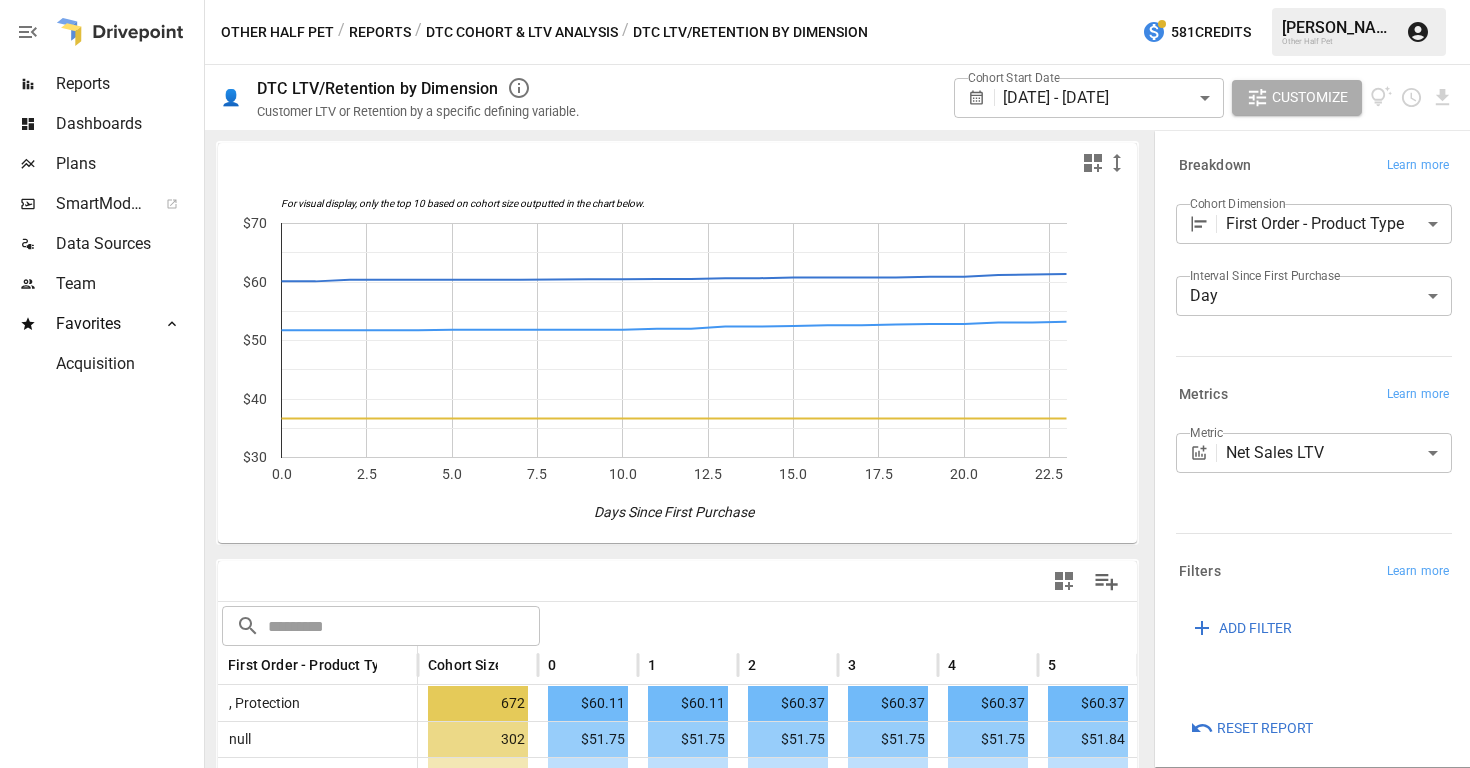 click on "DTC Cohort & LTV Analysis" at bounding box center (522, 32) 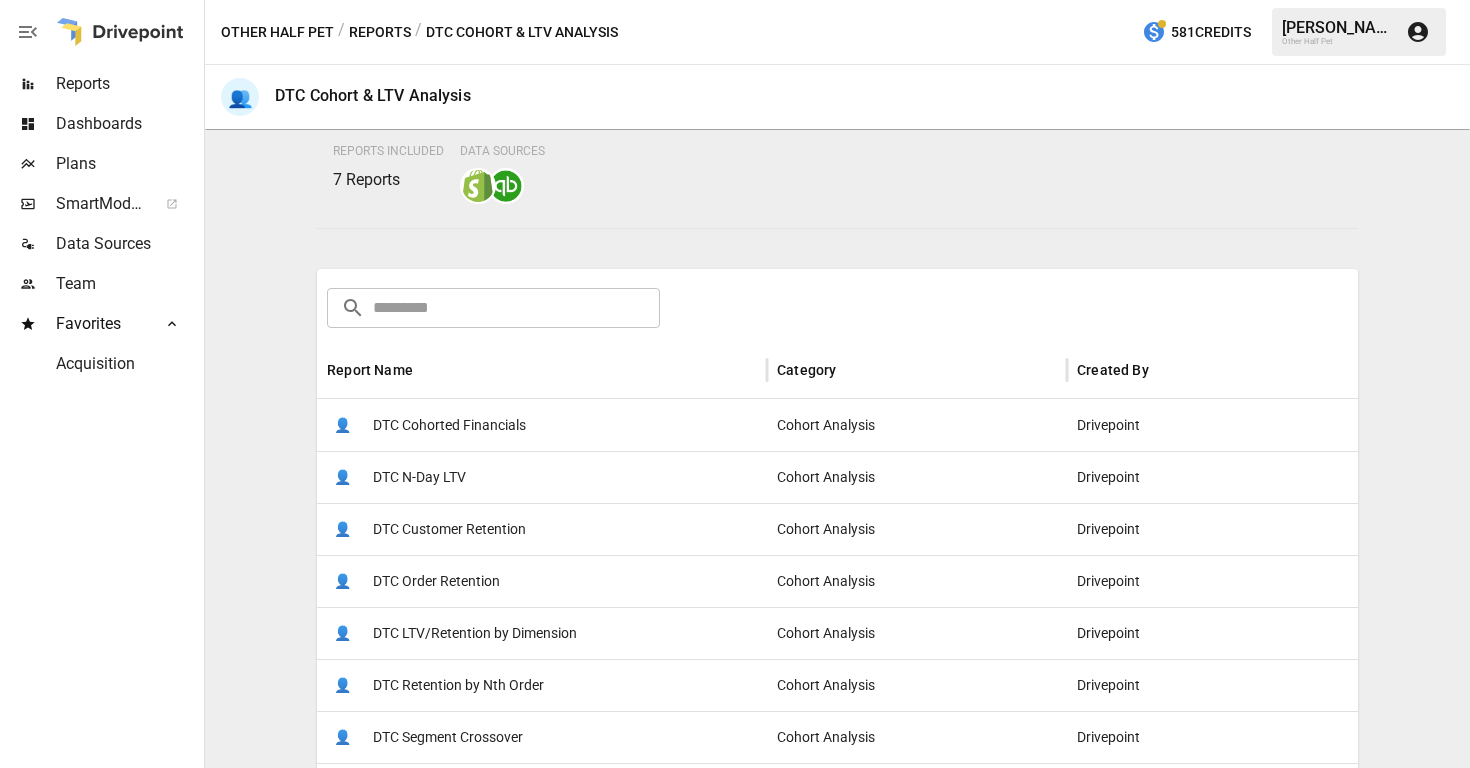 scroll, scrollTop: 197, scrollLeft: 0, axis: vertical 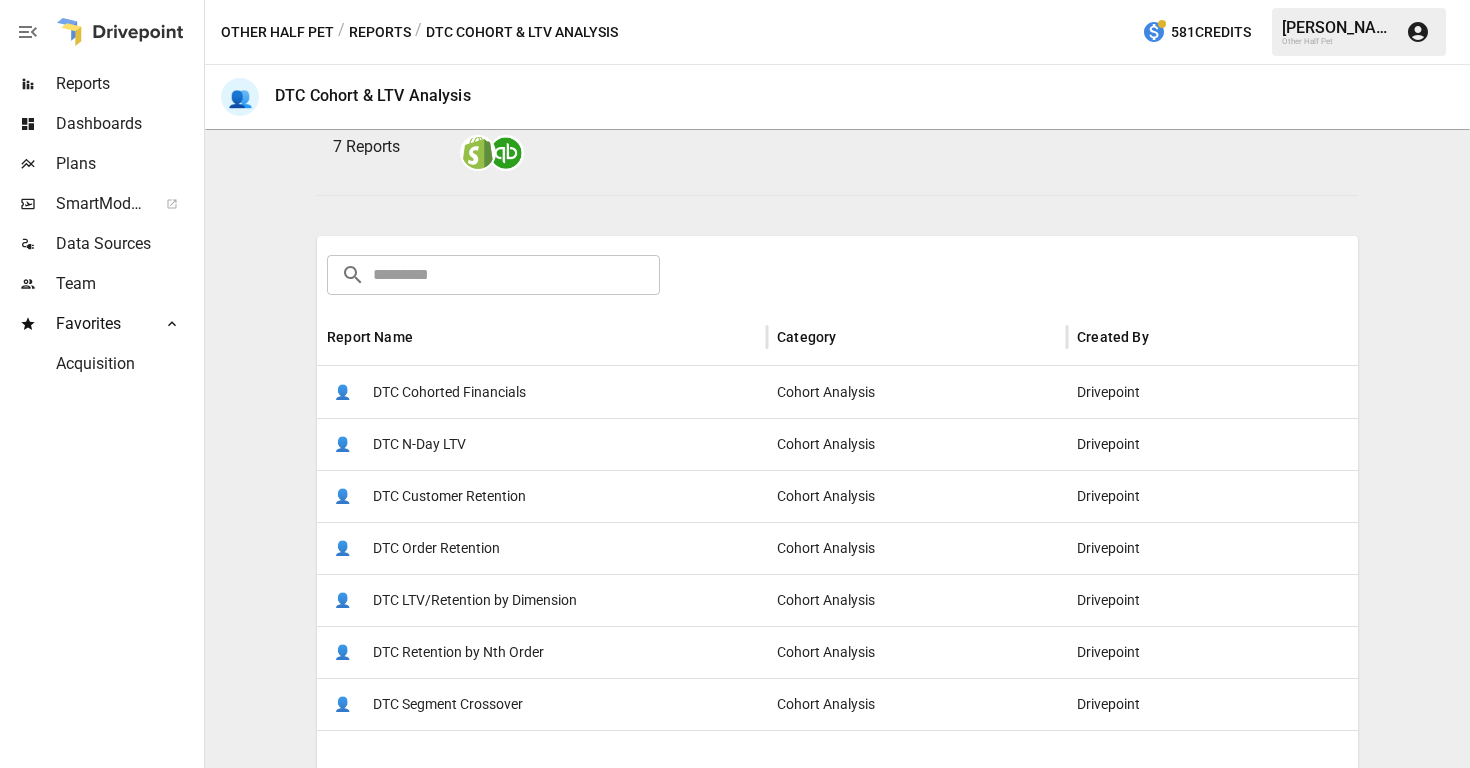 click on "DTC Cohorted Financials" at bounding box center [449, 392] 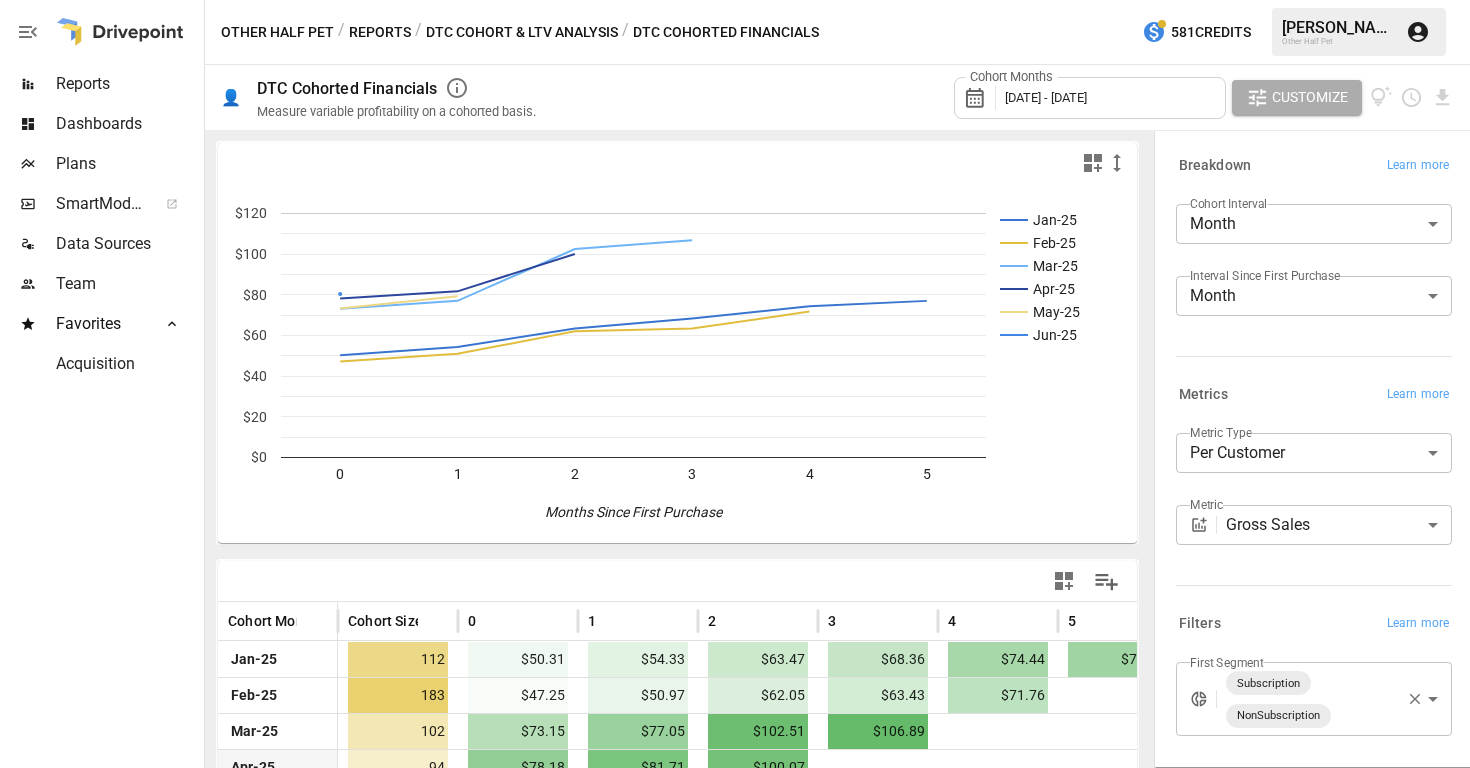 scroll, scrollTop: 116, scrollLeft: 0, axis: vertical 